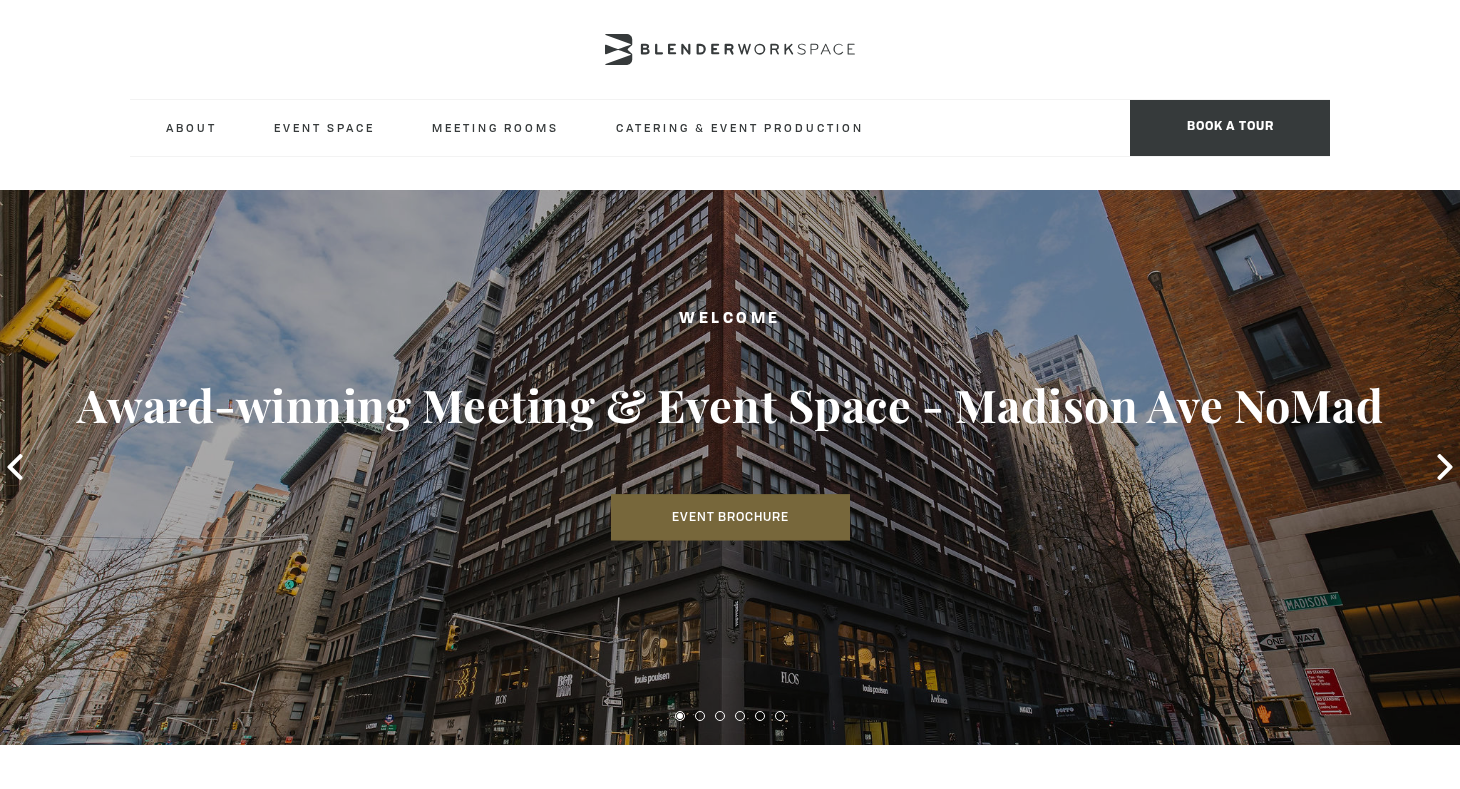 scroll, scrollTop: 0, scrollLeft: 0, axis: both 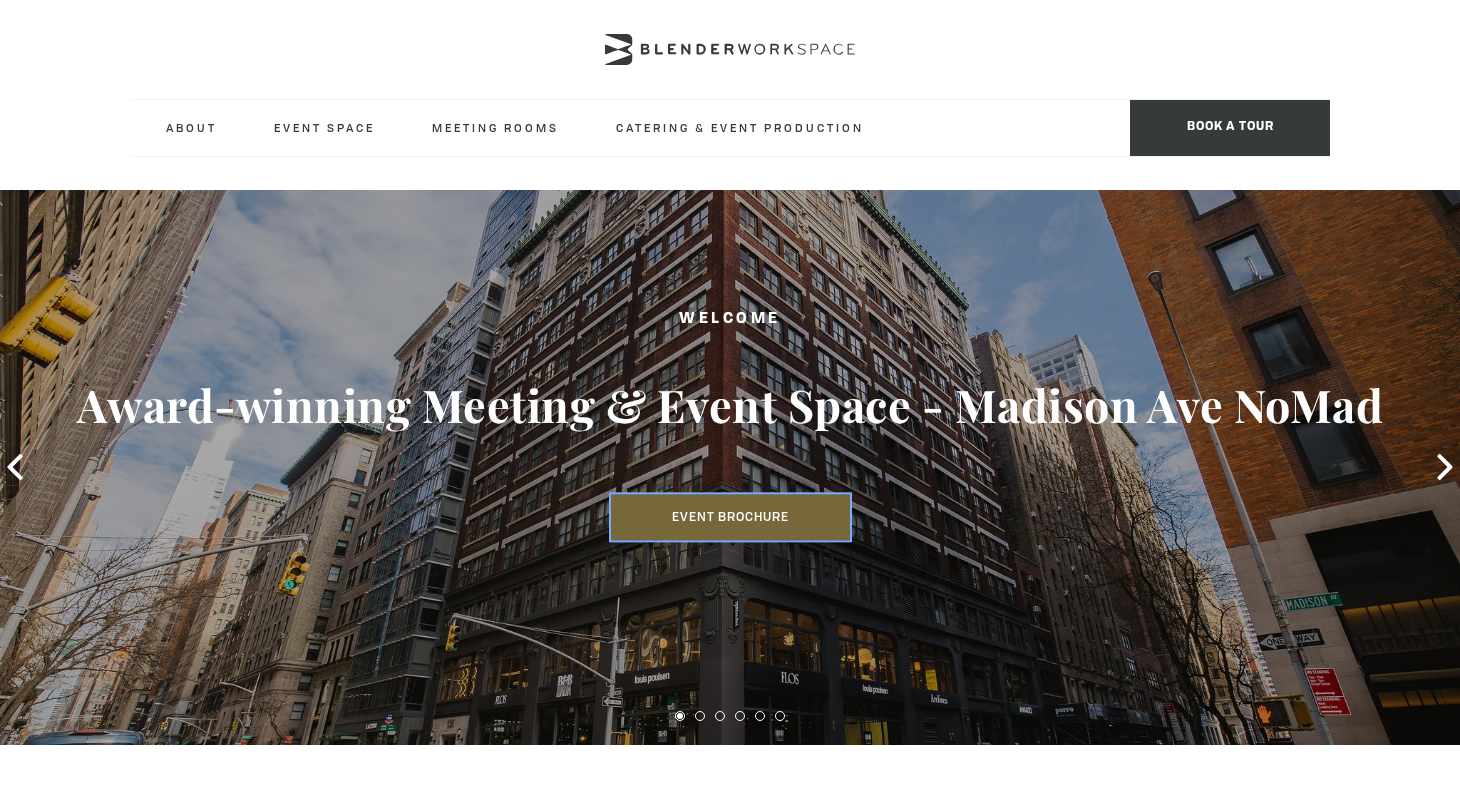 click on "Event Brochure" at bounding box center (730, 517) 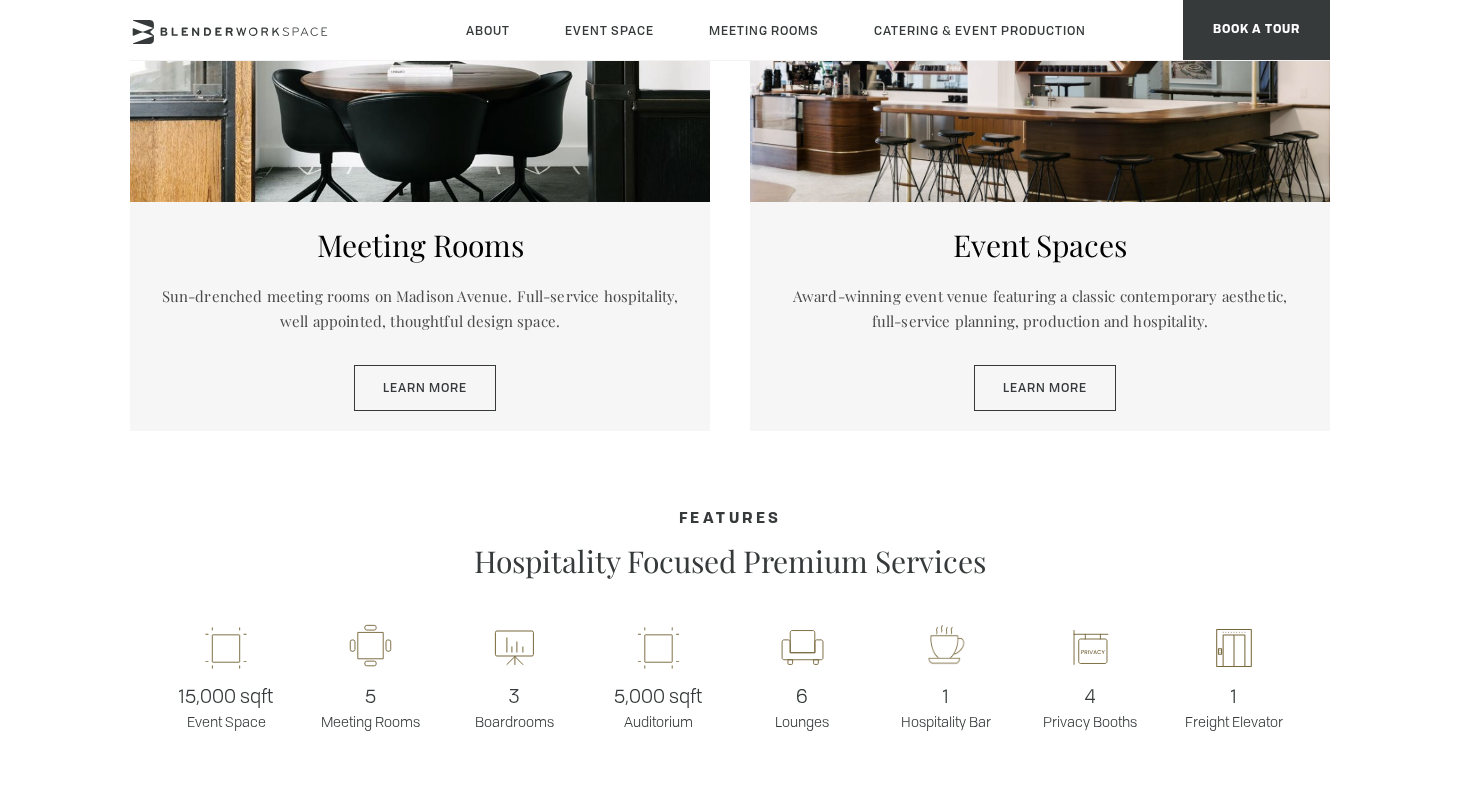 scroll, scrollTop: 1094, scrollLeft: 0, axis: vertical 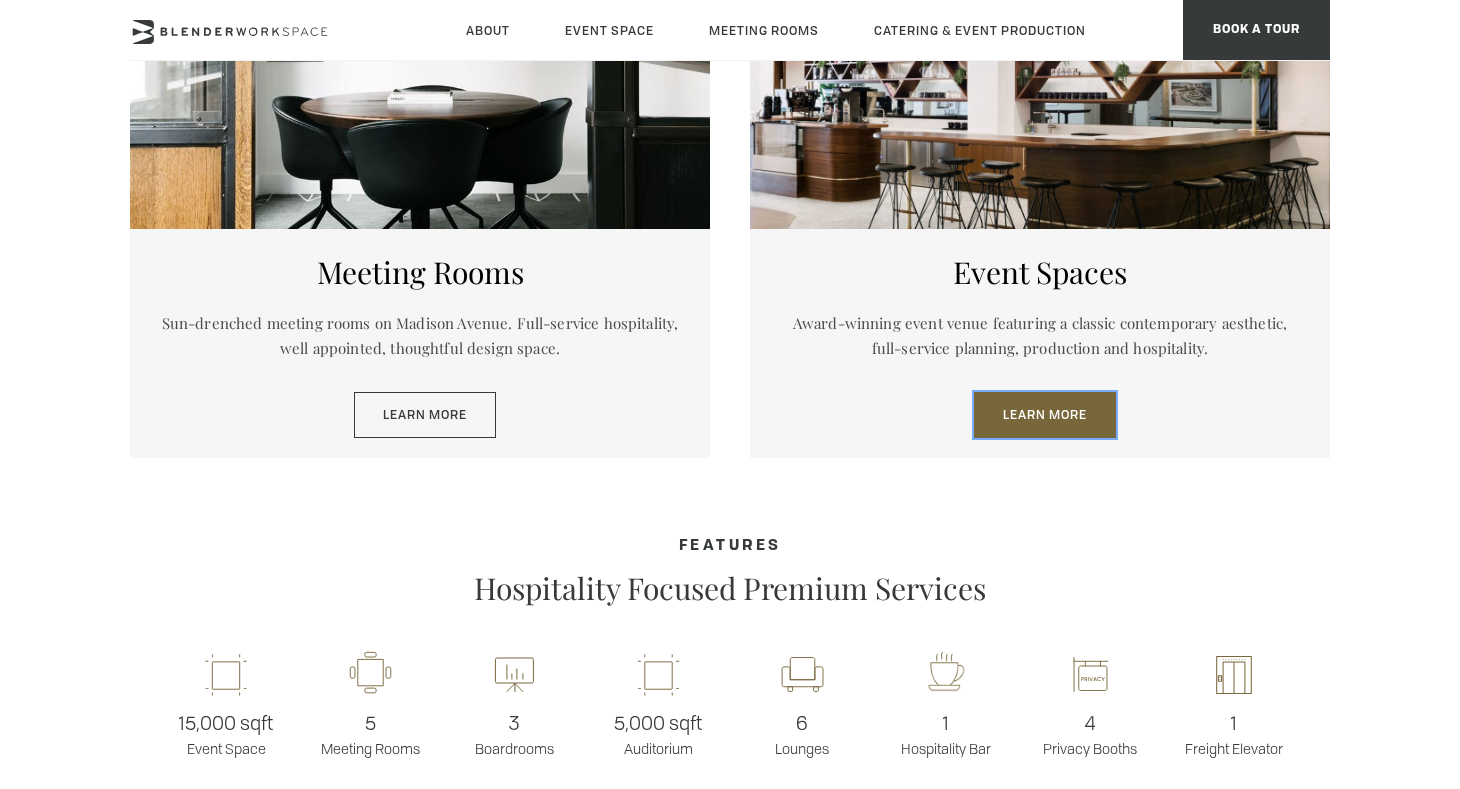 click on "Learn More" at bounding box center (1045, 415) 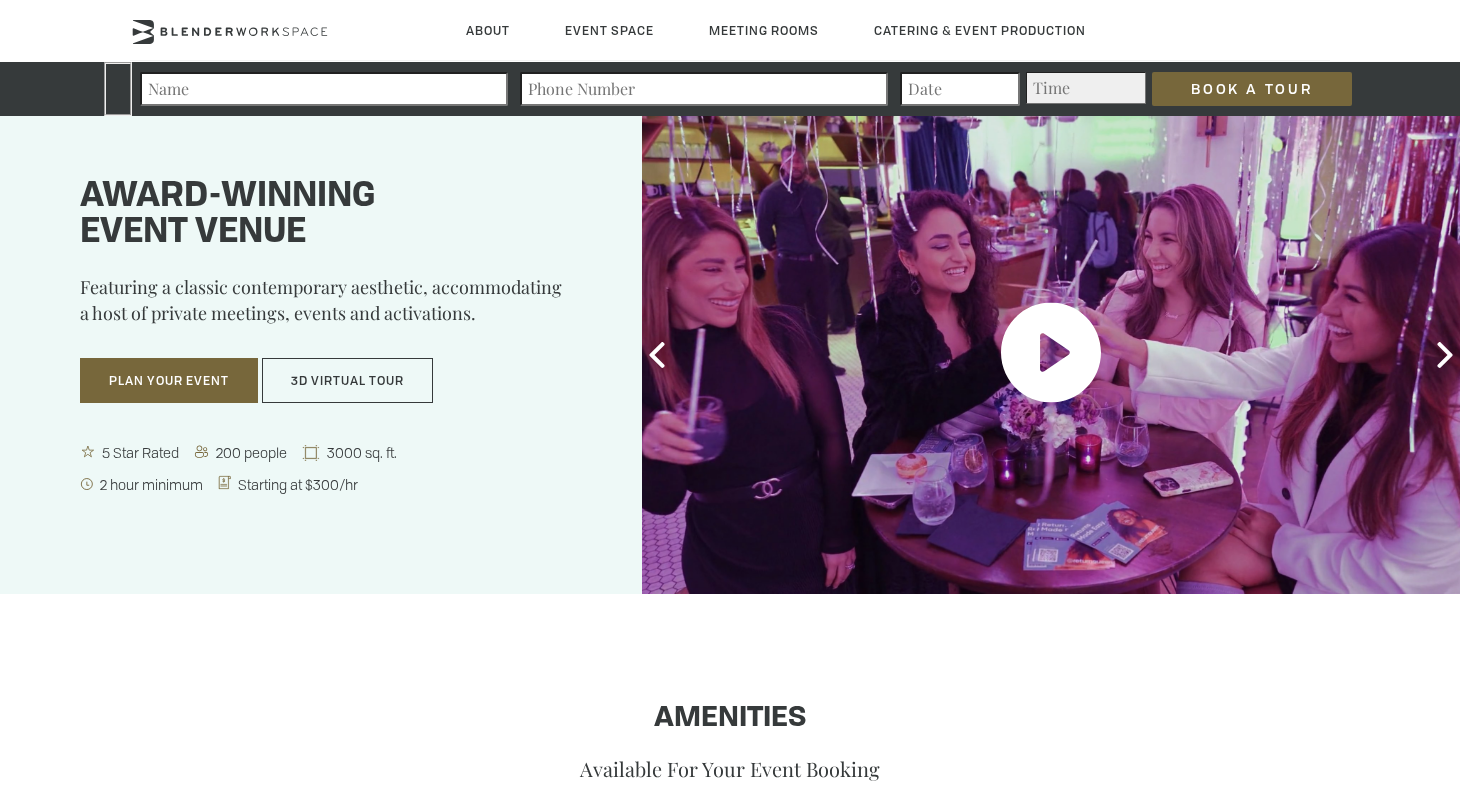 scroll, scrollTop: 0, scrollLeft: 0, axis: both 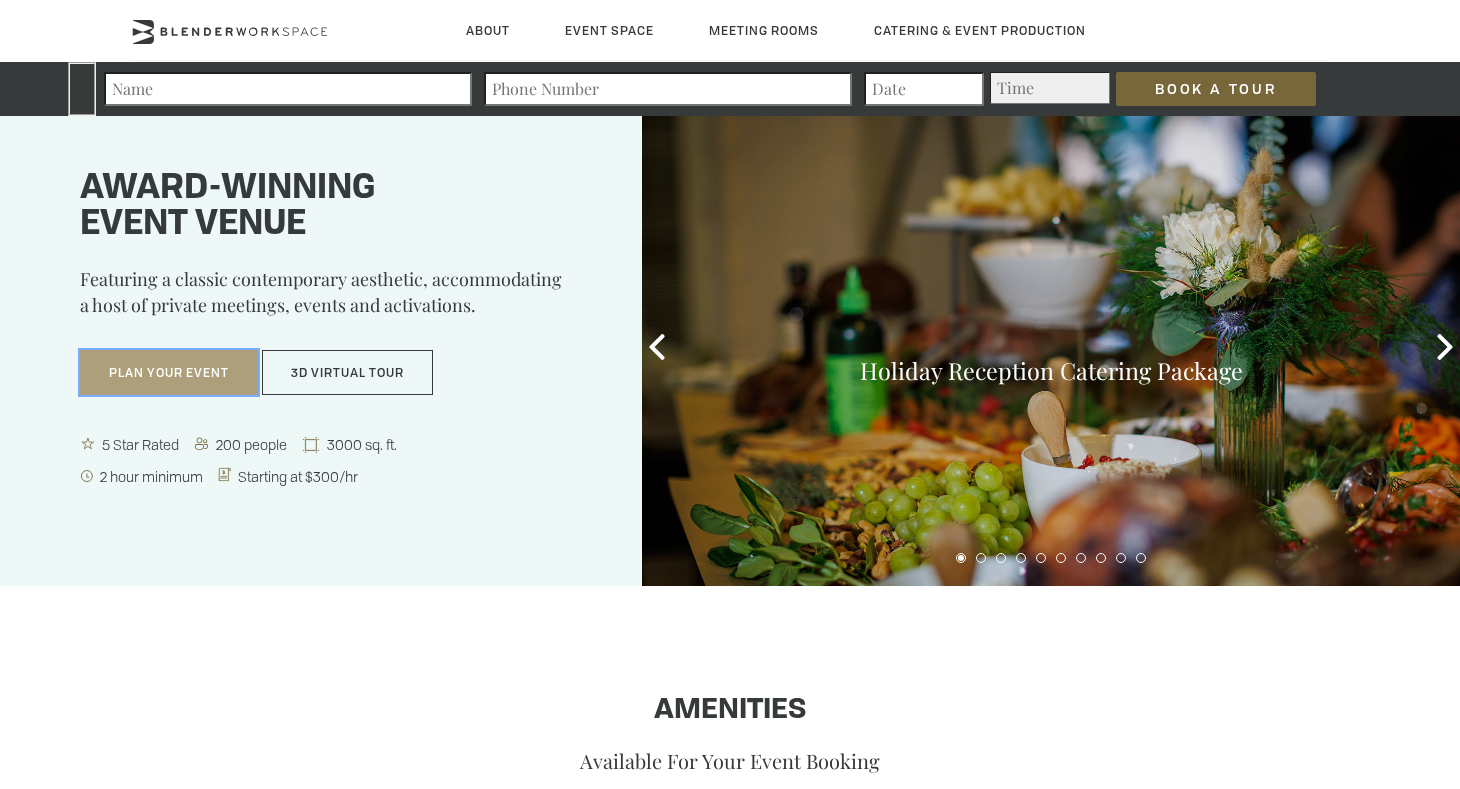 click on "Plan Your Event" at bounding box center (169, 373) 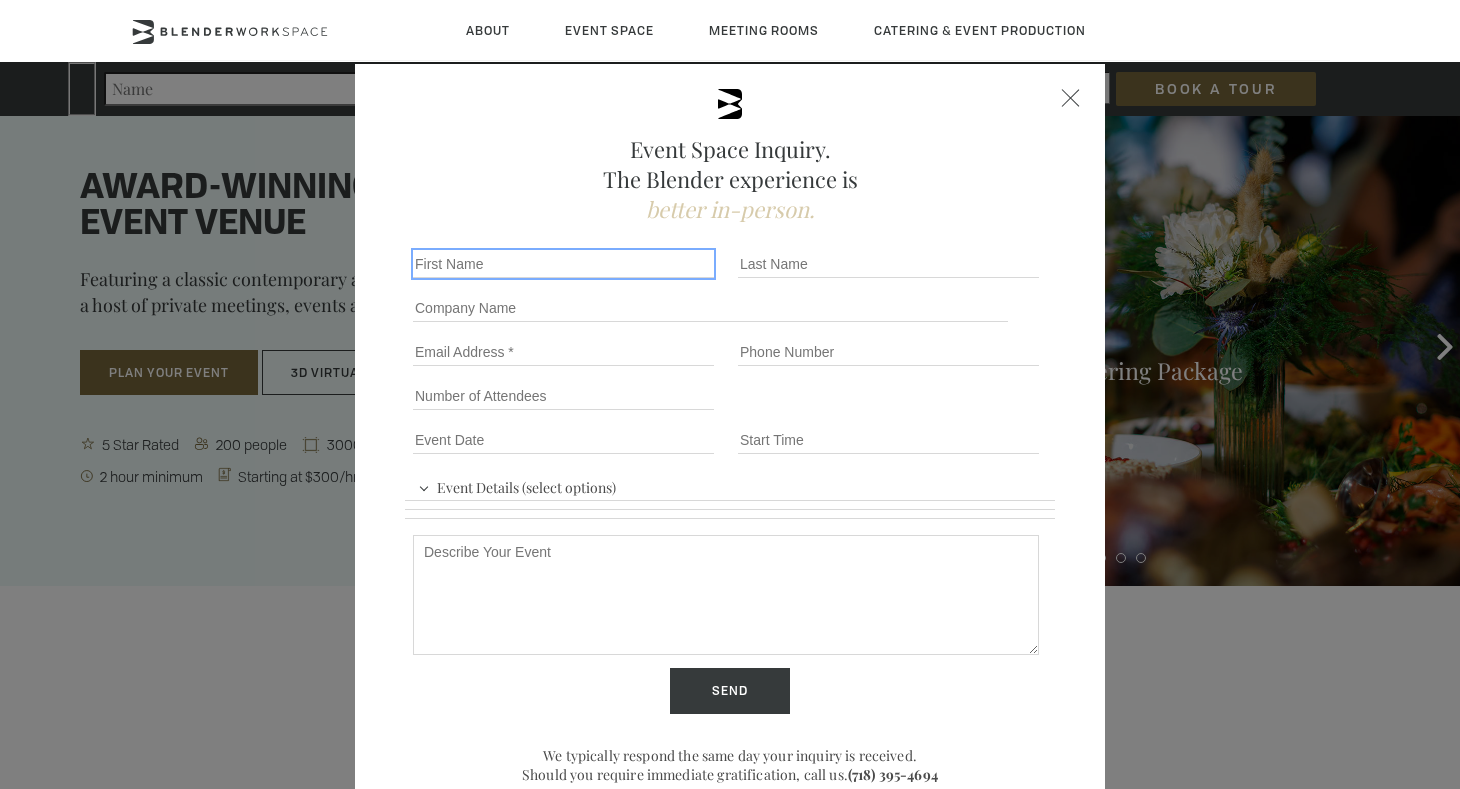 click on "First name" at bounding box center (563, 264) 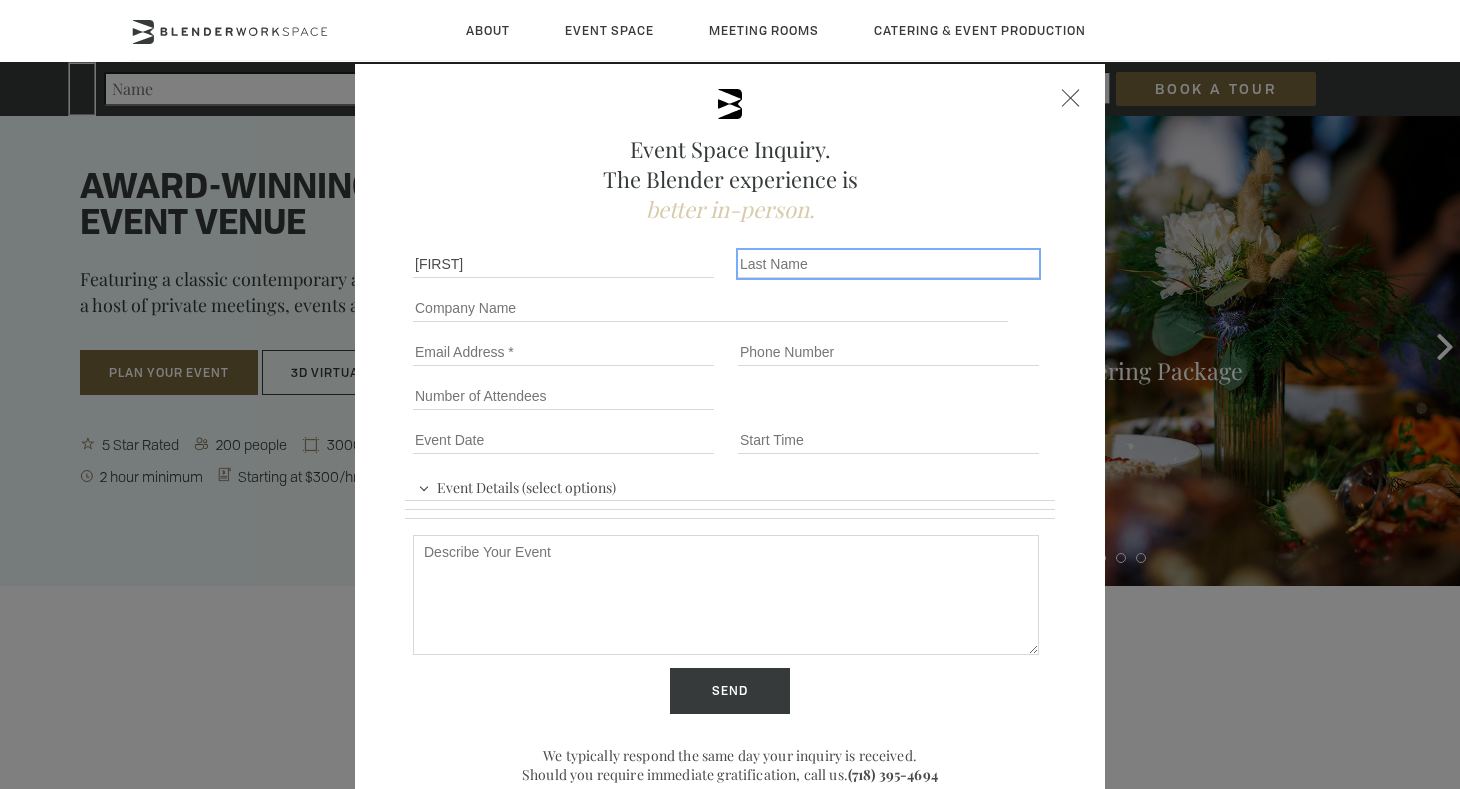 type on "Manclark" 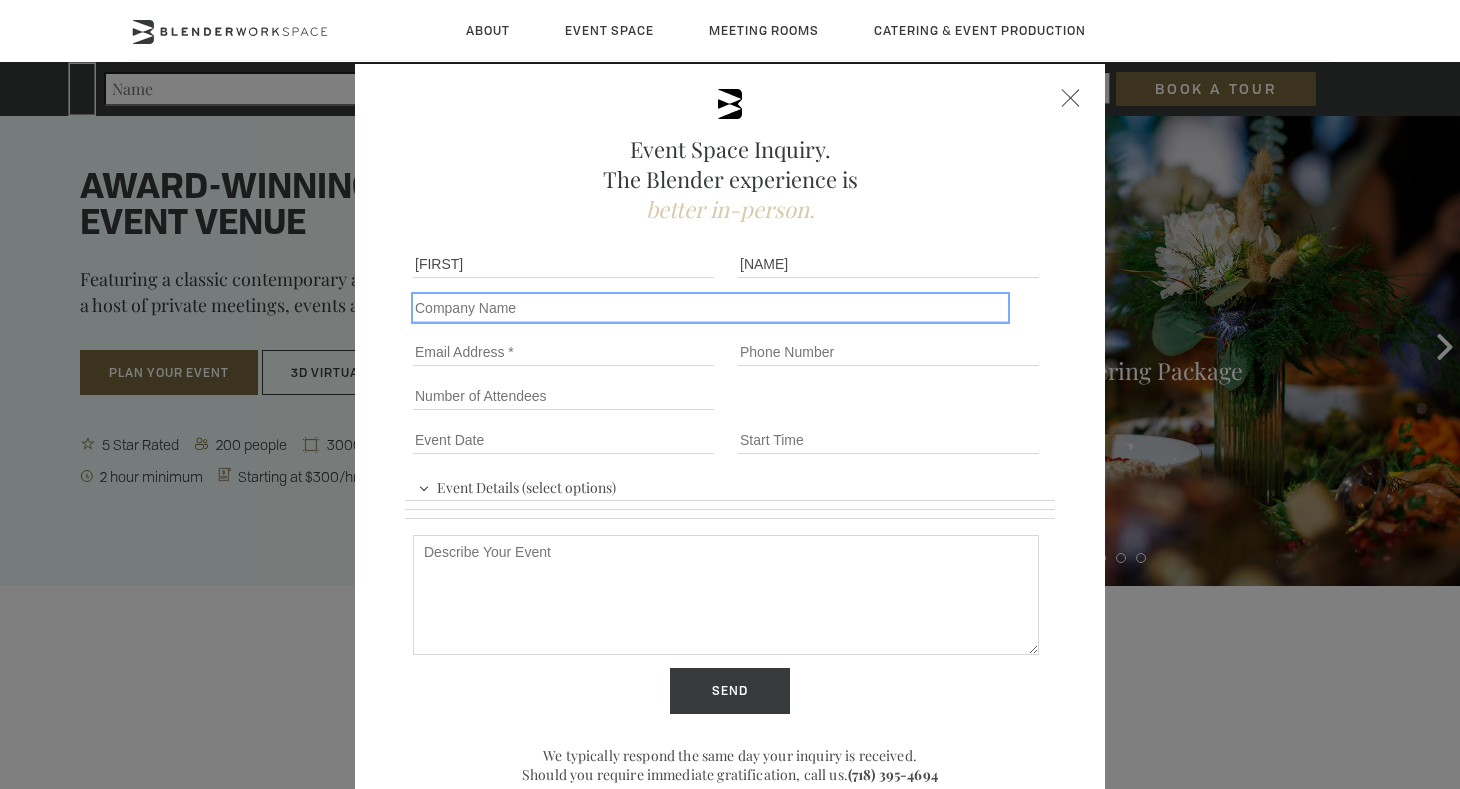 type on "A Better World Network (Pty) Ltd" 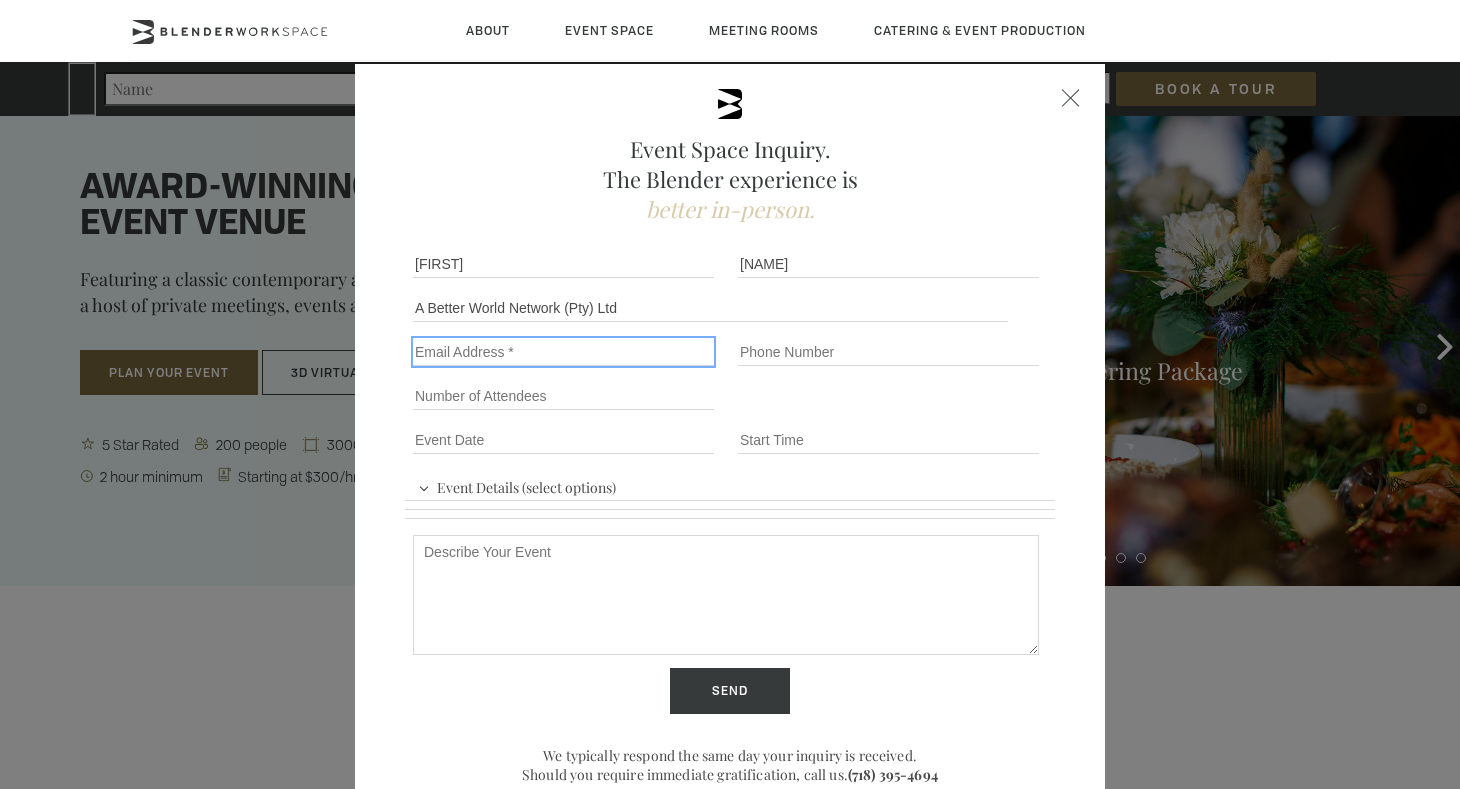 type on "sam@abetterworld.co.za" 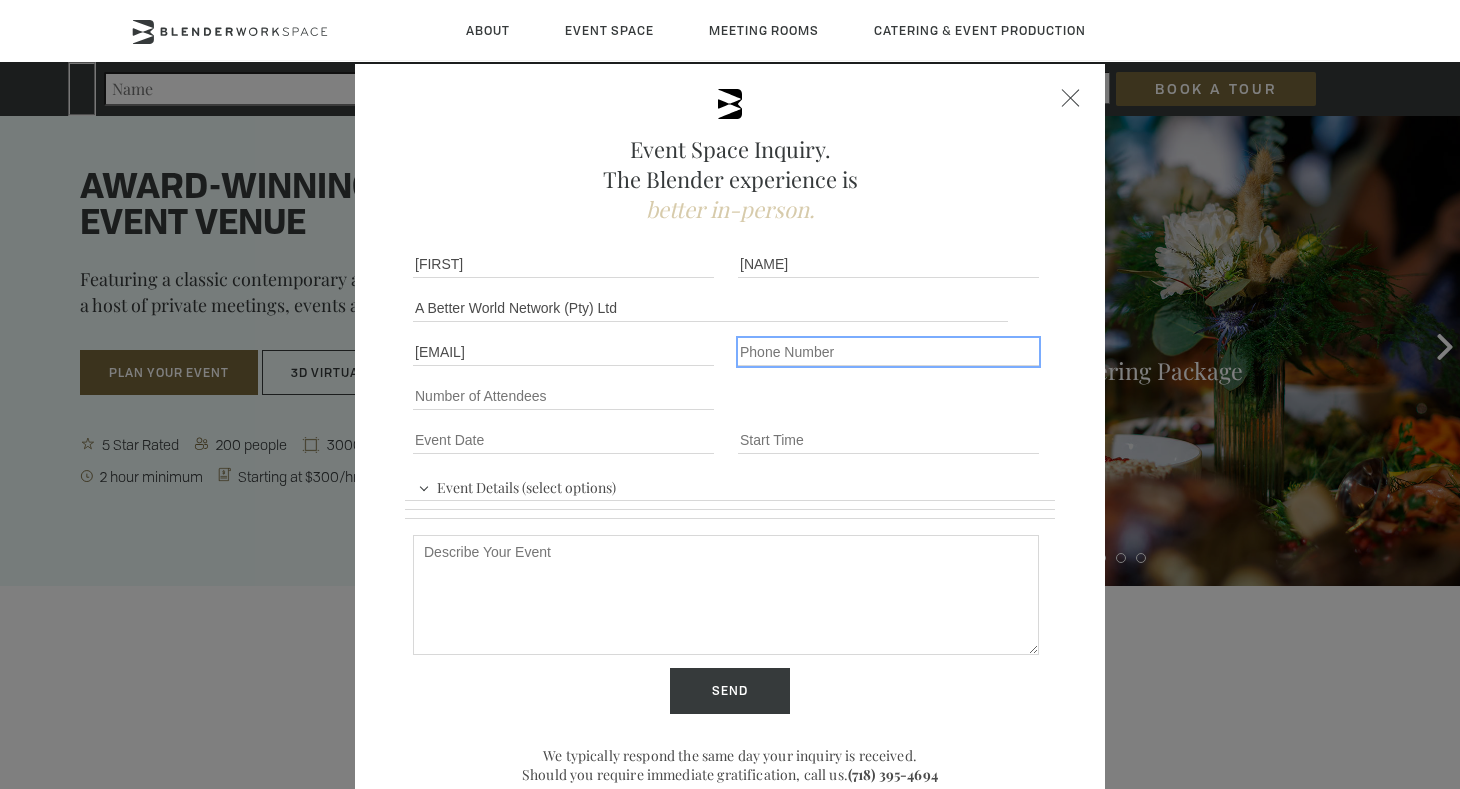 type on "+27825565188" 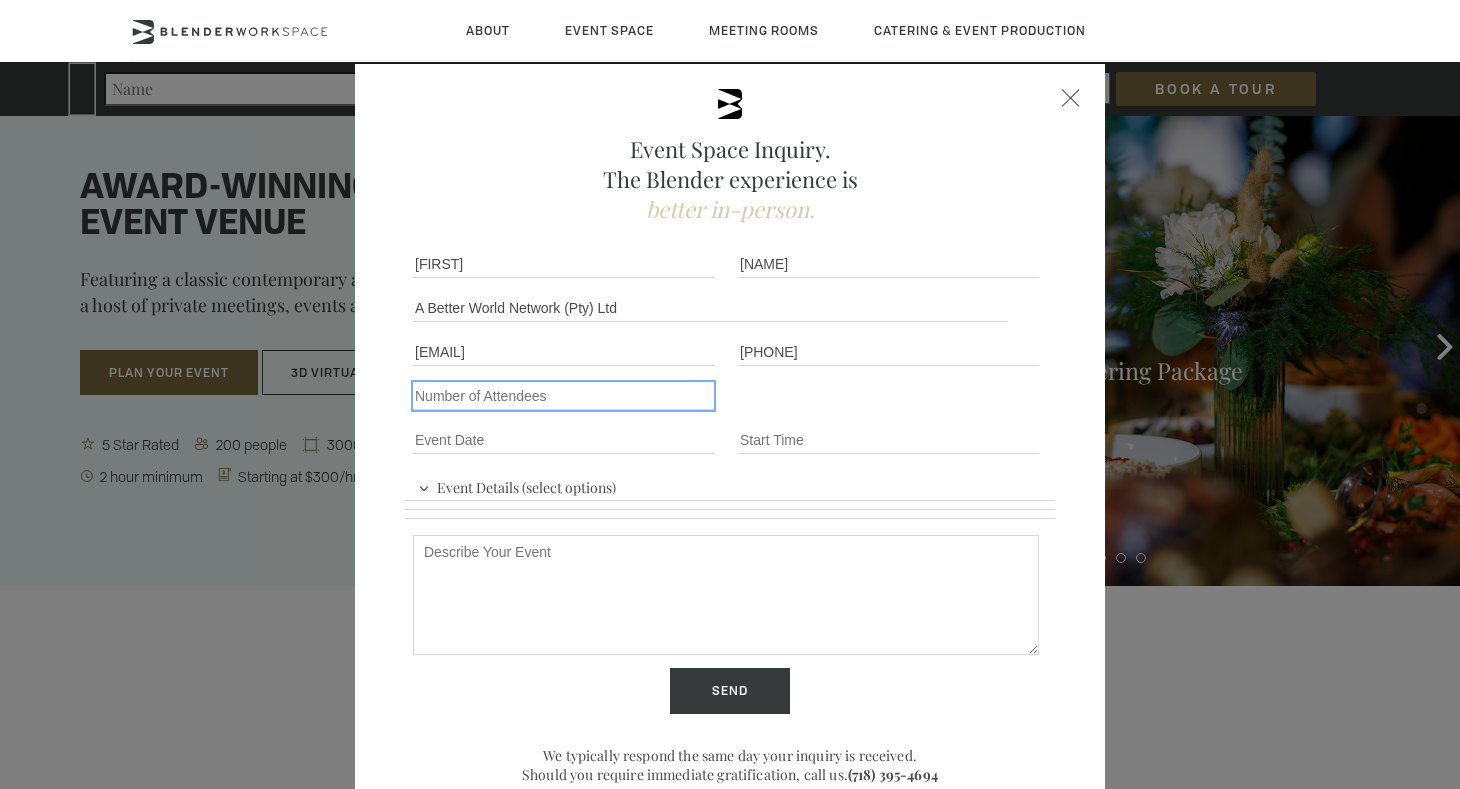 click on "Number of Attendees" at bounding box center (563, 396) 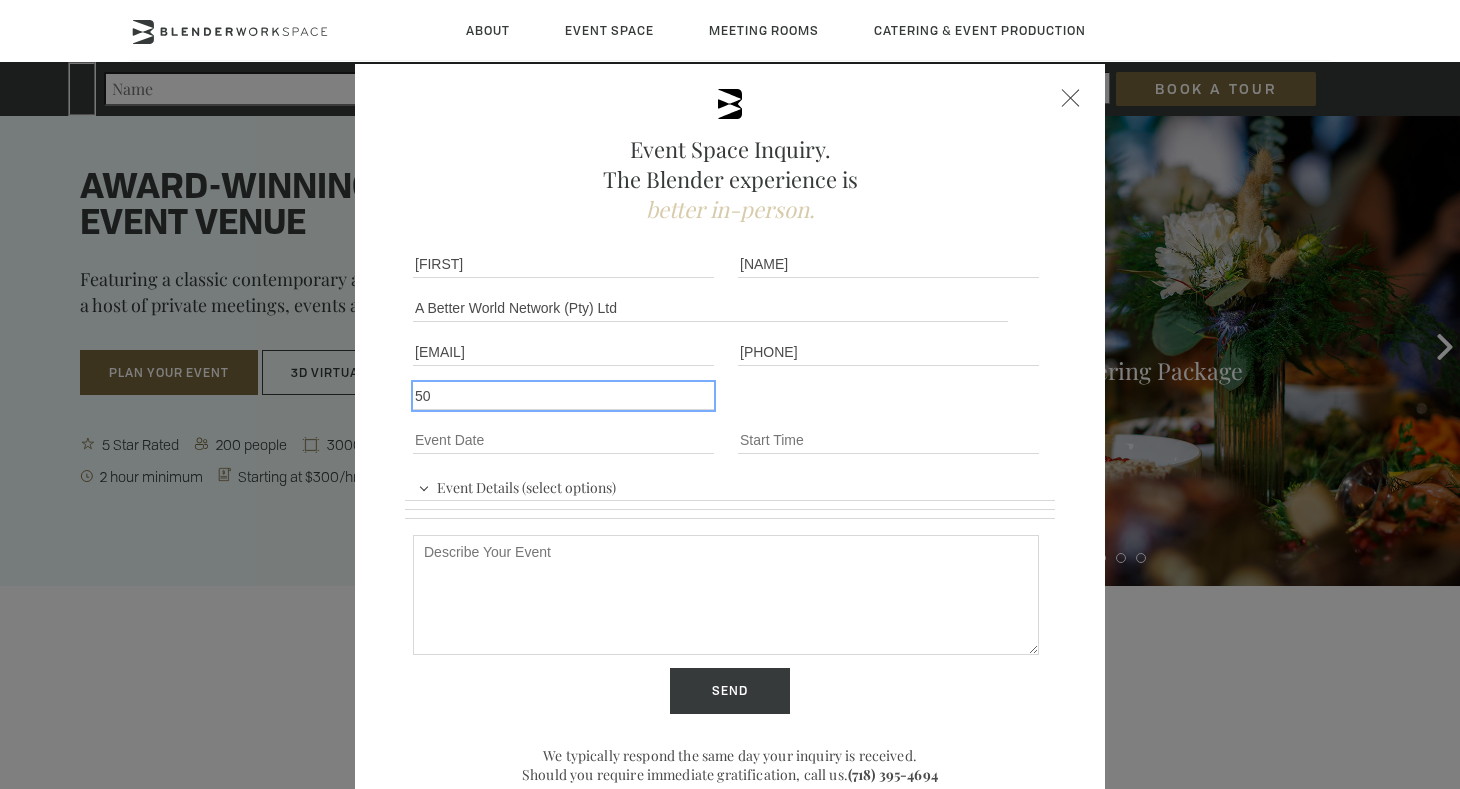 type on "50" 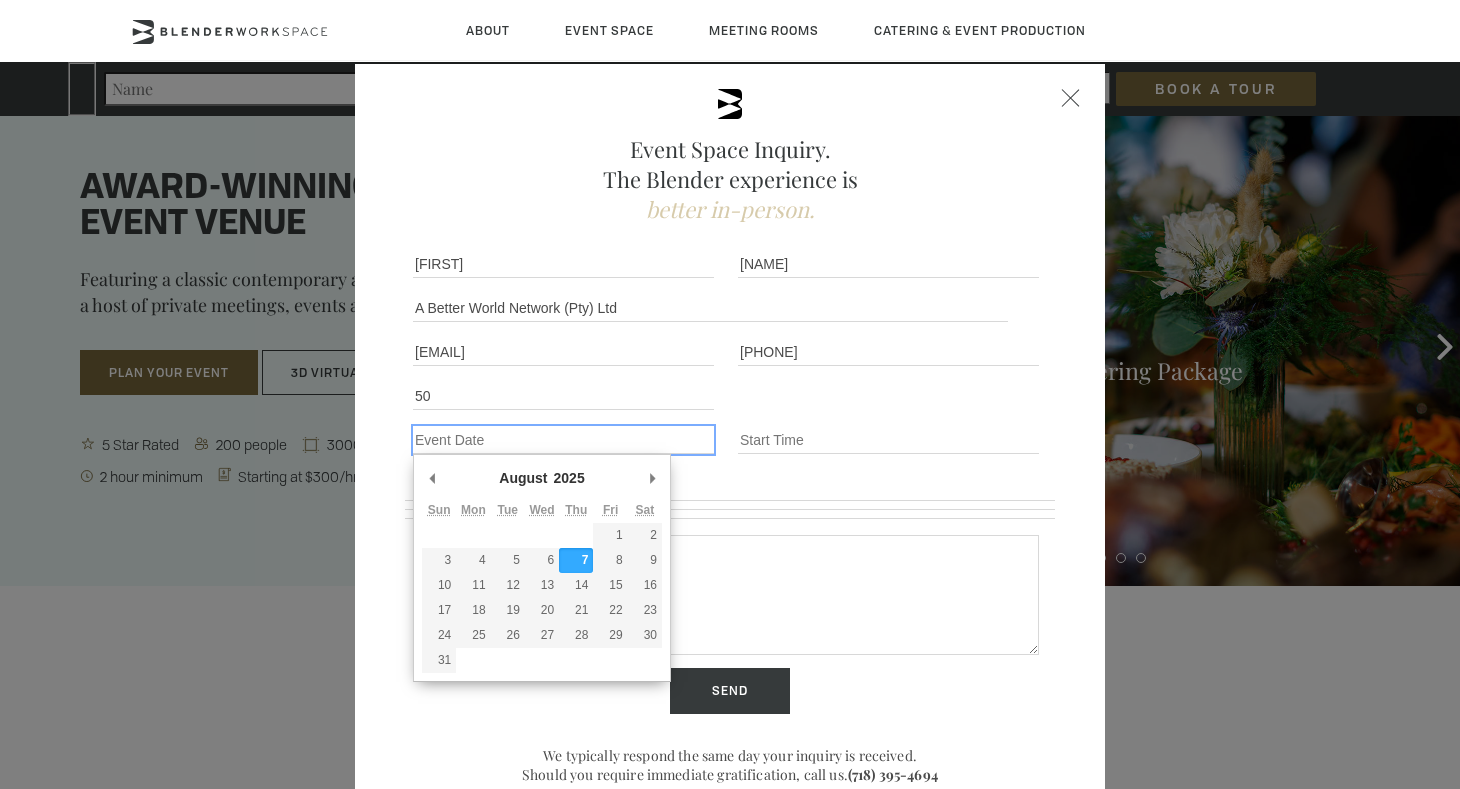 click on "Event Date *" at bounding box center [563, 440] 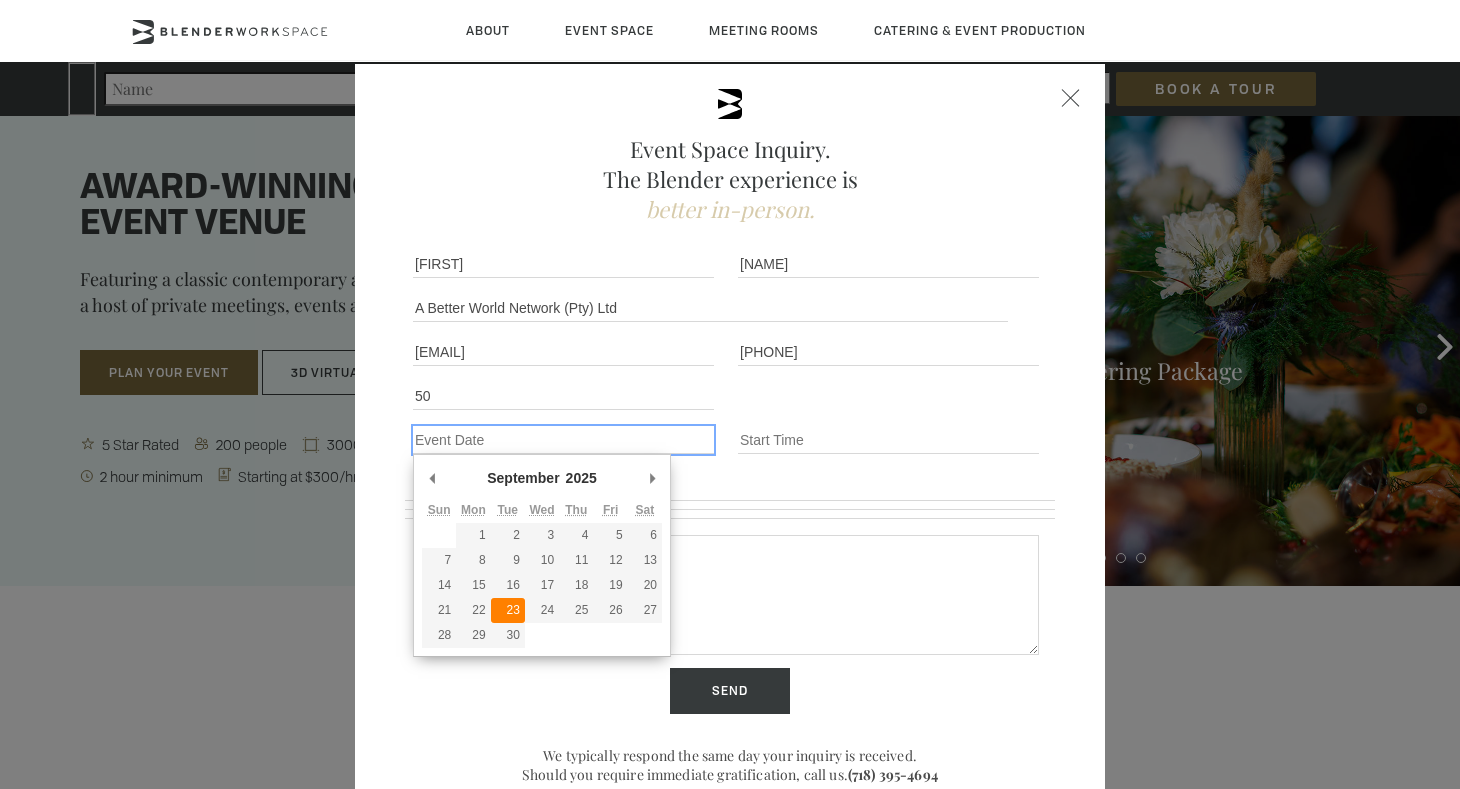 type on "2025-09-23" 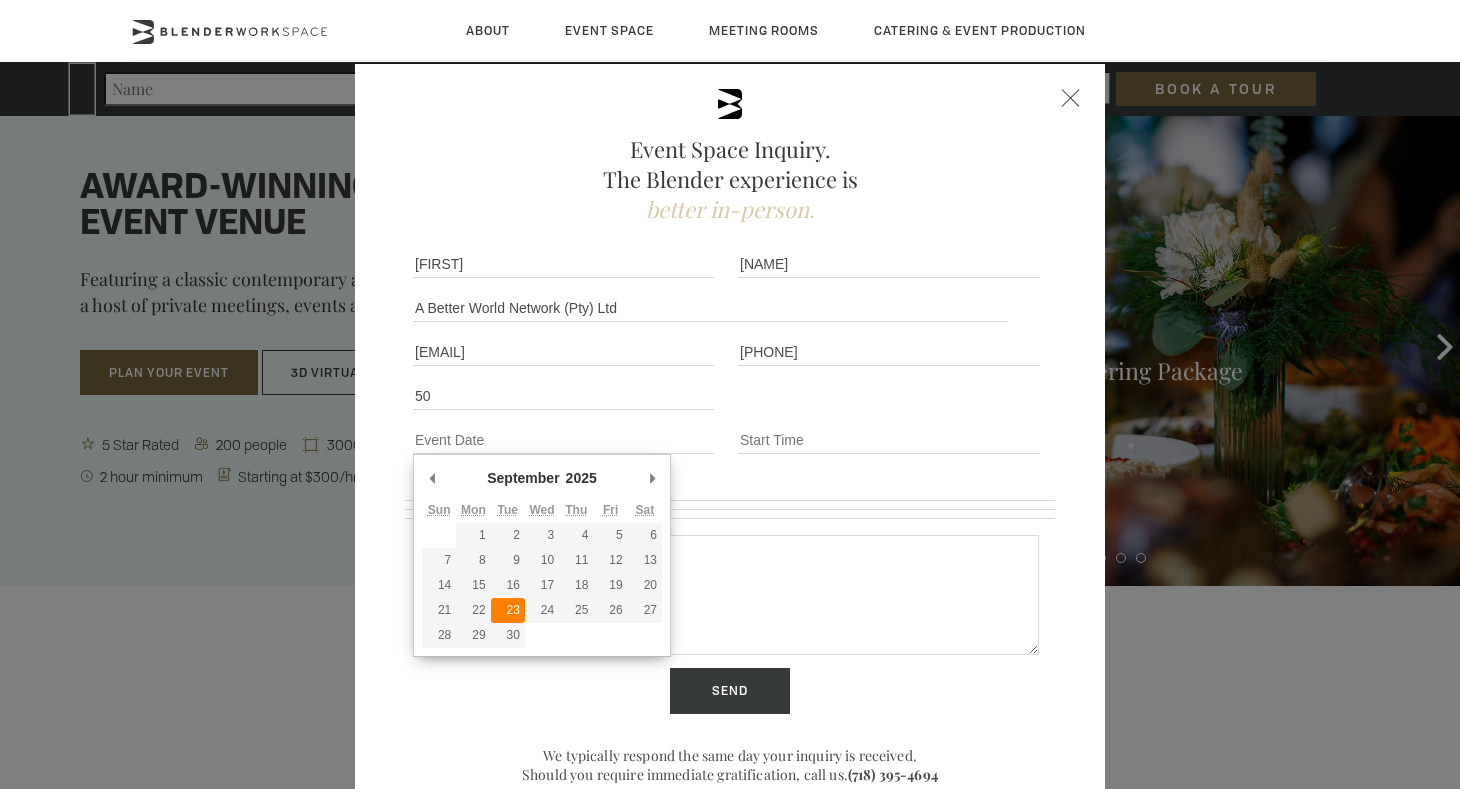 type on "09/23/2025" 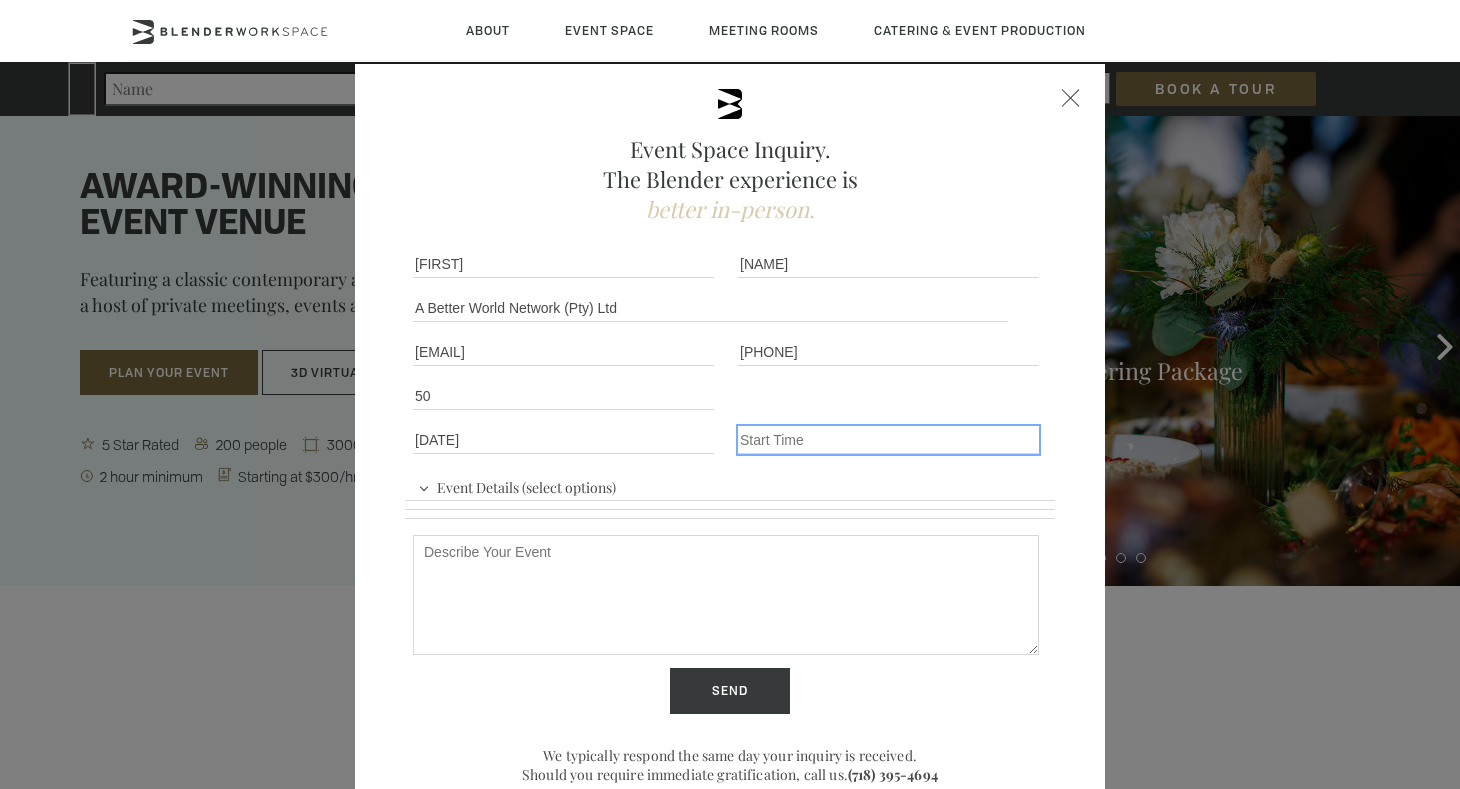 click on "Event Time" at bounding box center [888, 440] 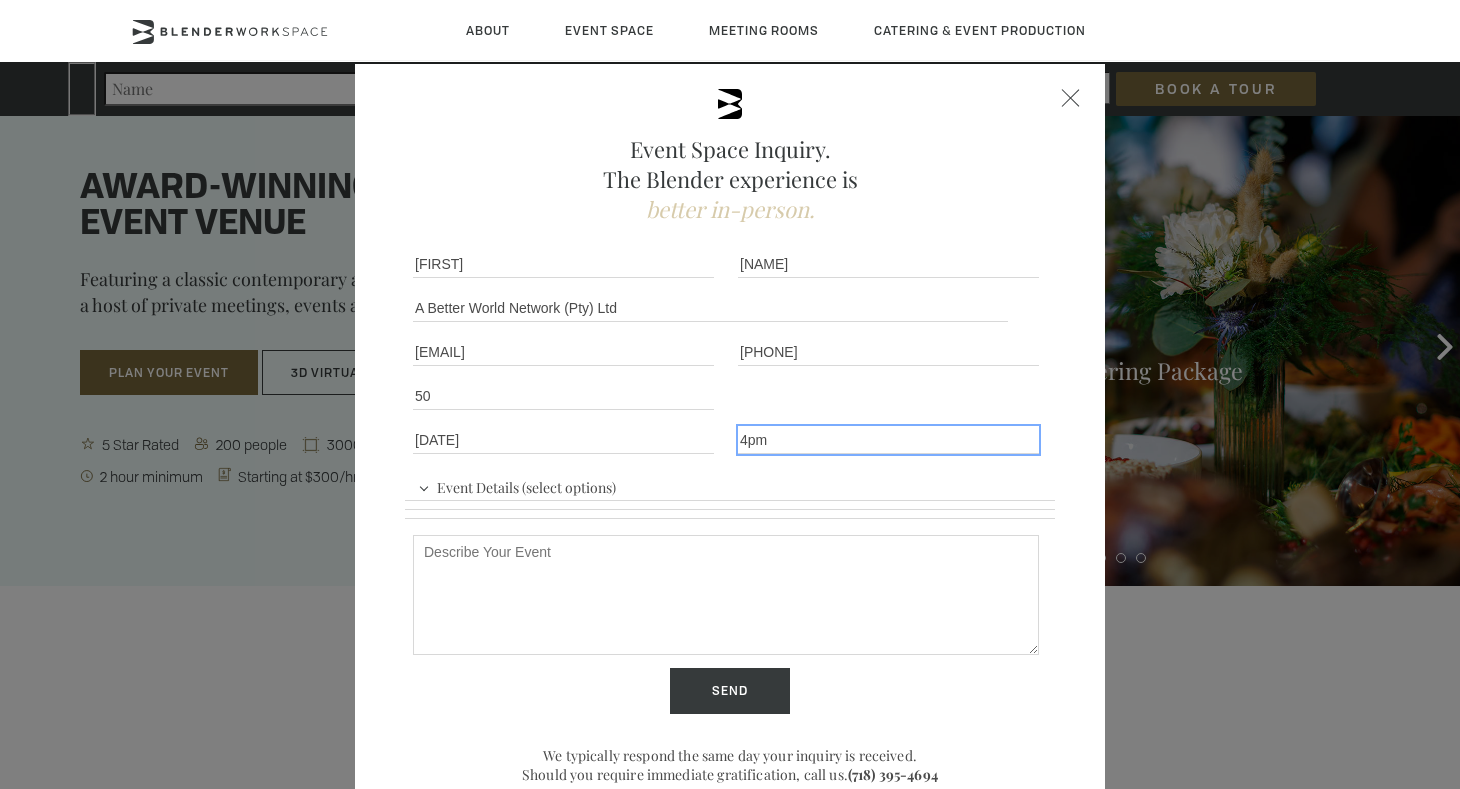 type on "4pm" 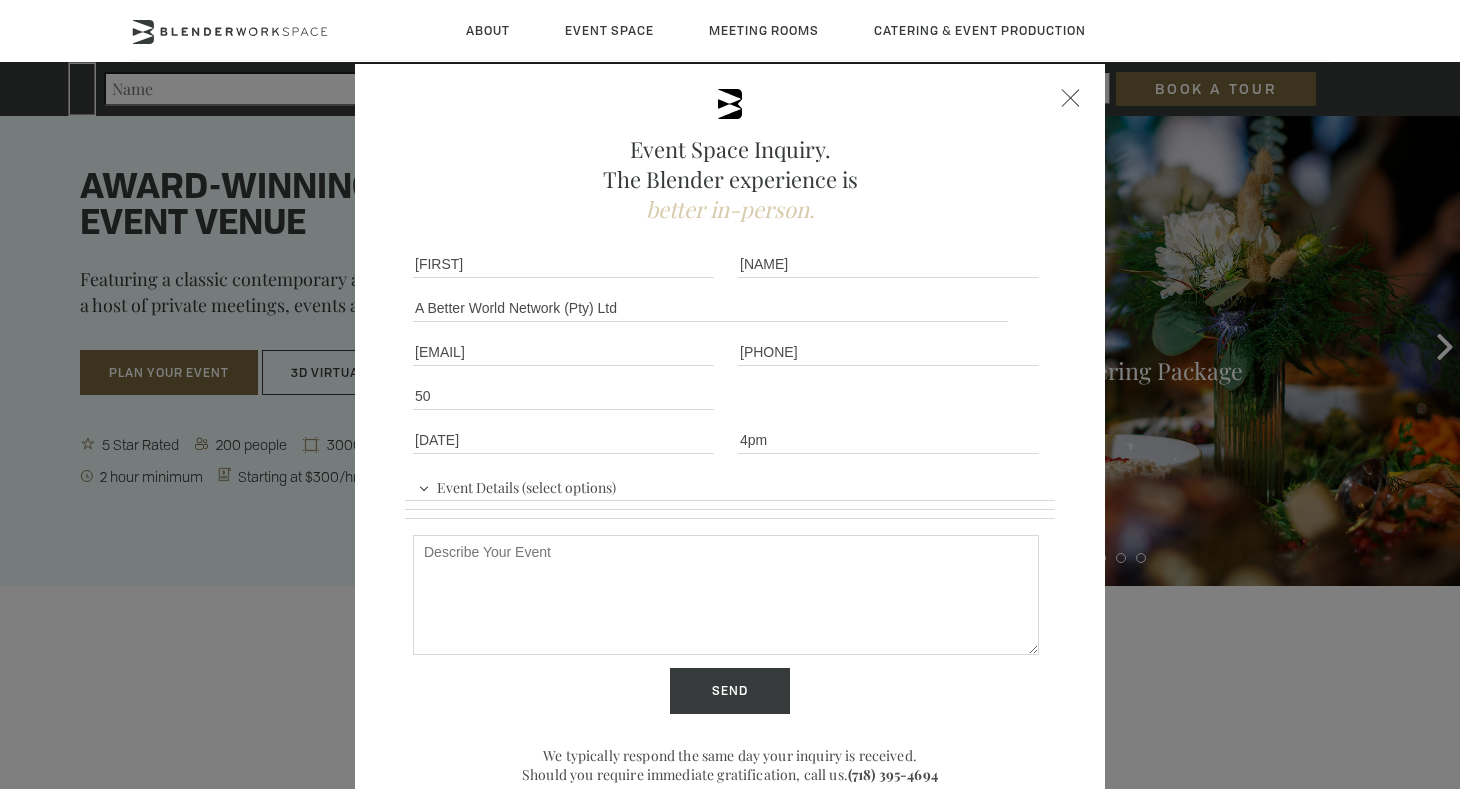 click on "Event Details (select options)" at bounding box center [517, 485] 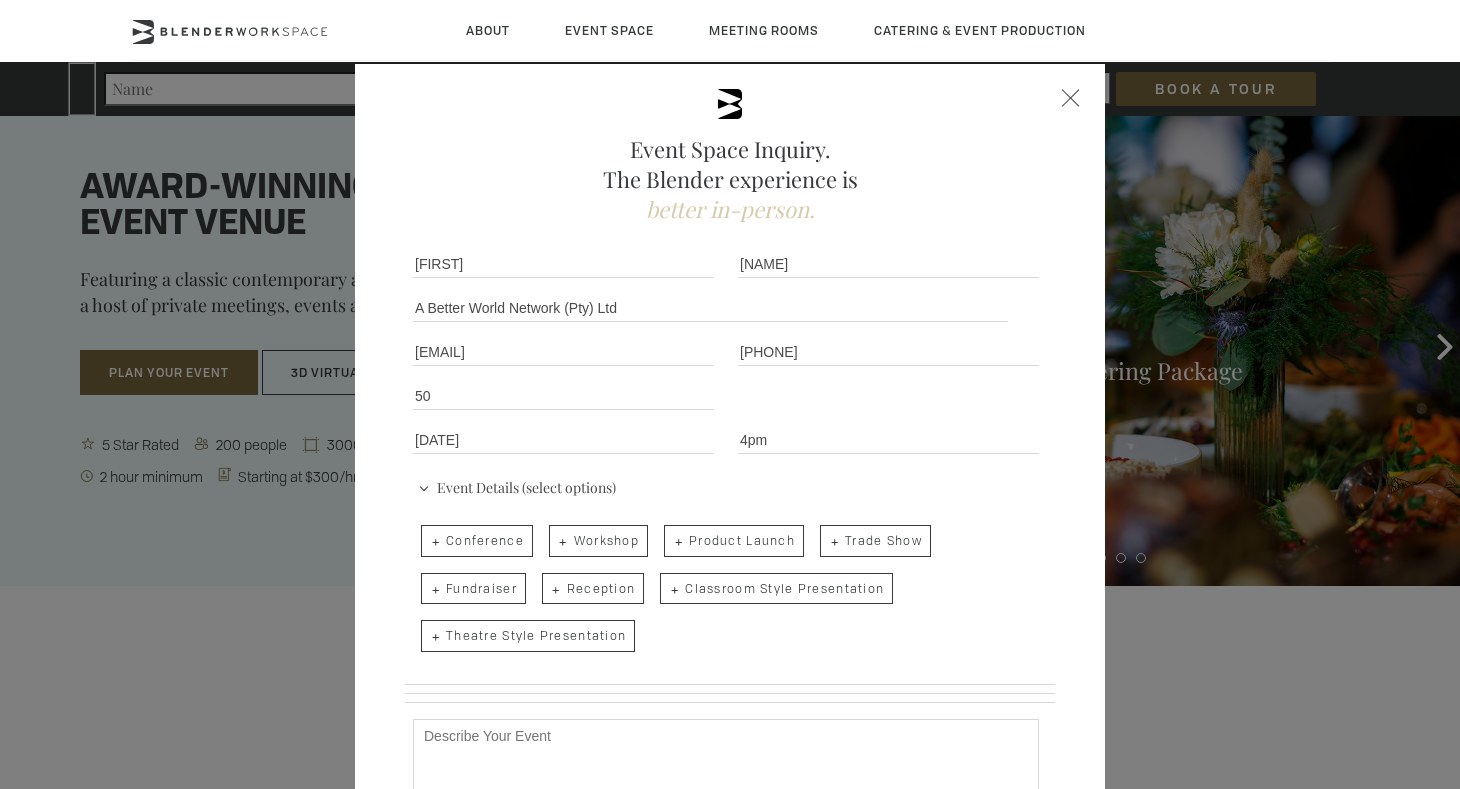 click on "Product Launch" at bounding box center [734, 541] 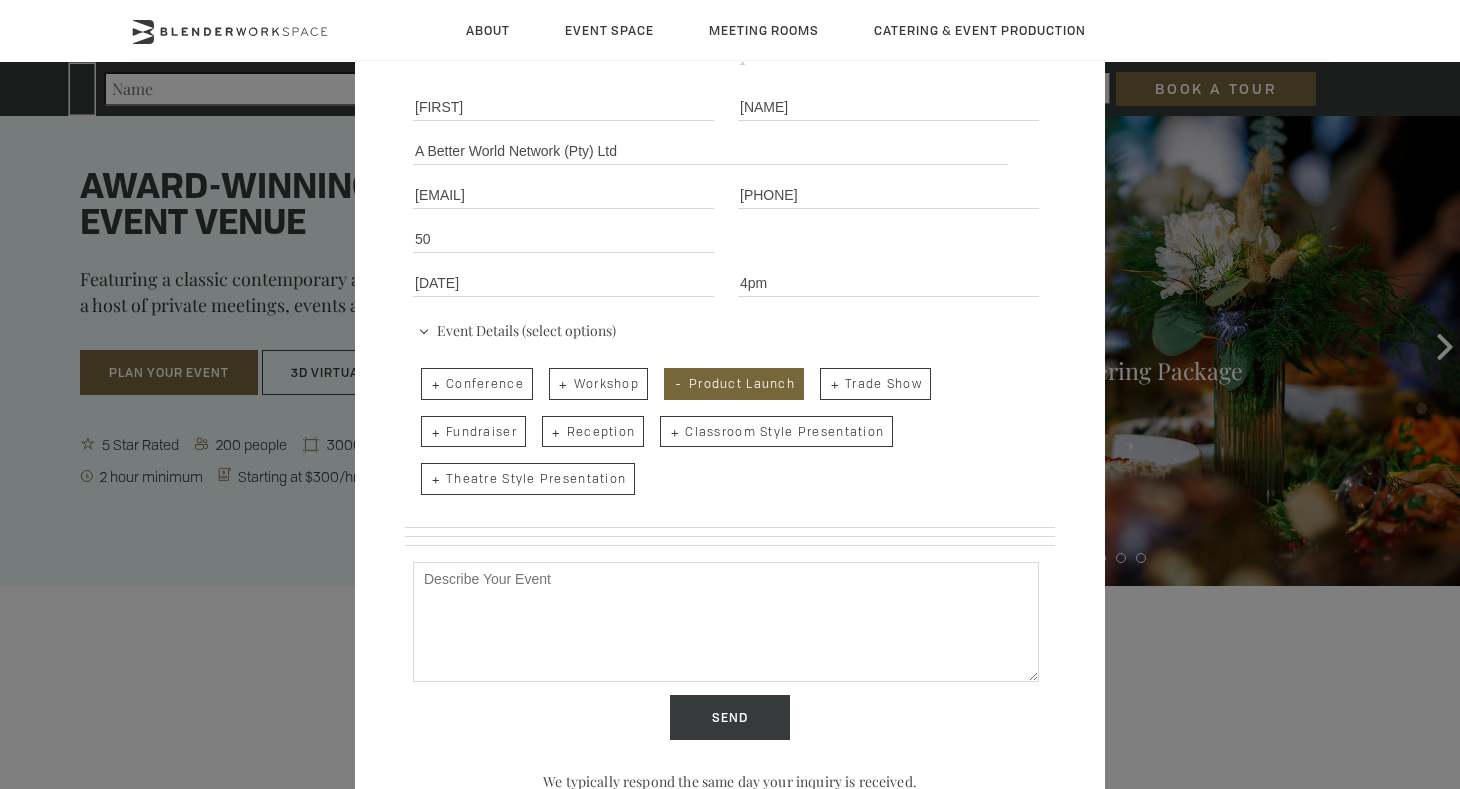 scroll, scrollTop: 160, scrollLeft: 0, axis: vertical 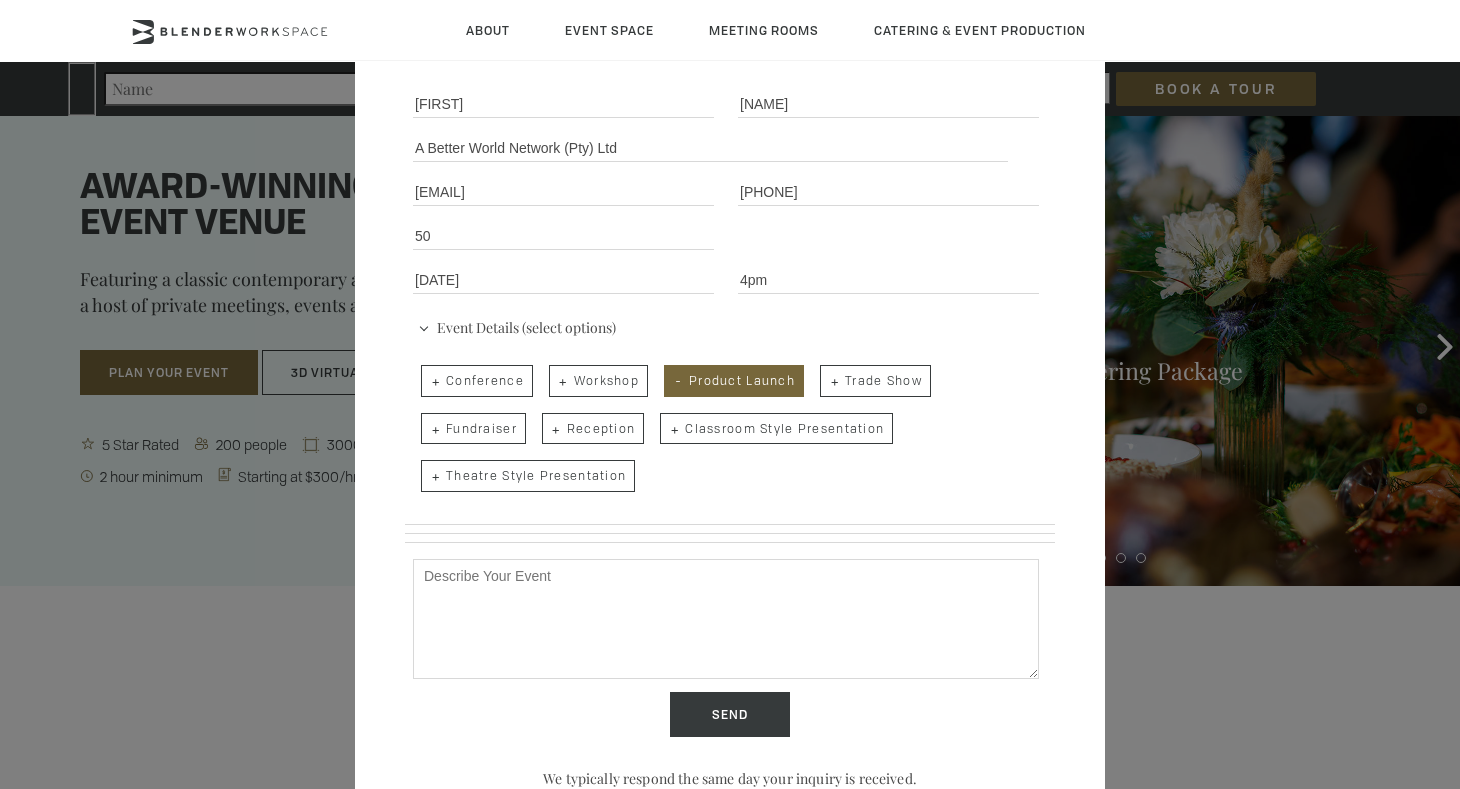 click on "Describe Your Event" at bounding box center (726, 619) 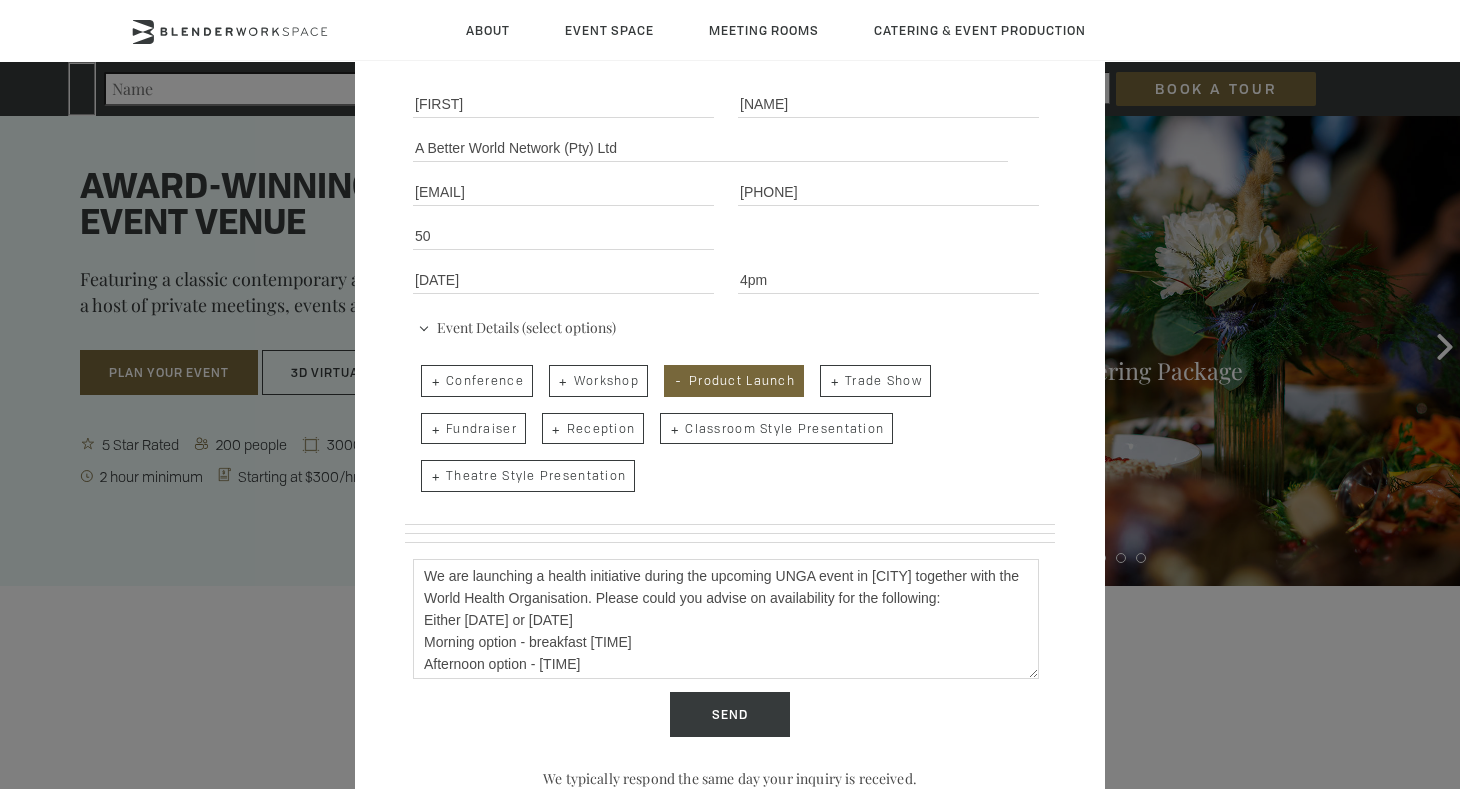 scroll, scrollTop: 237, scrollLeft: 0, axis: vertical 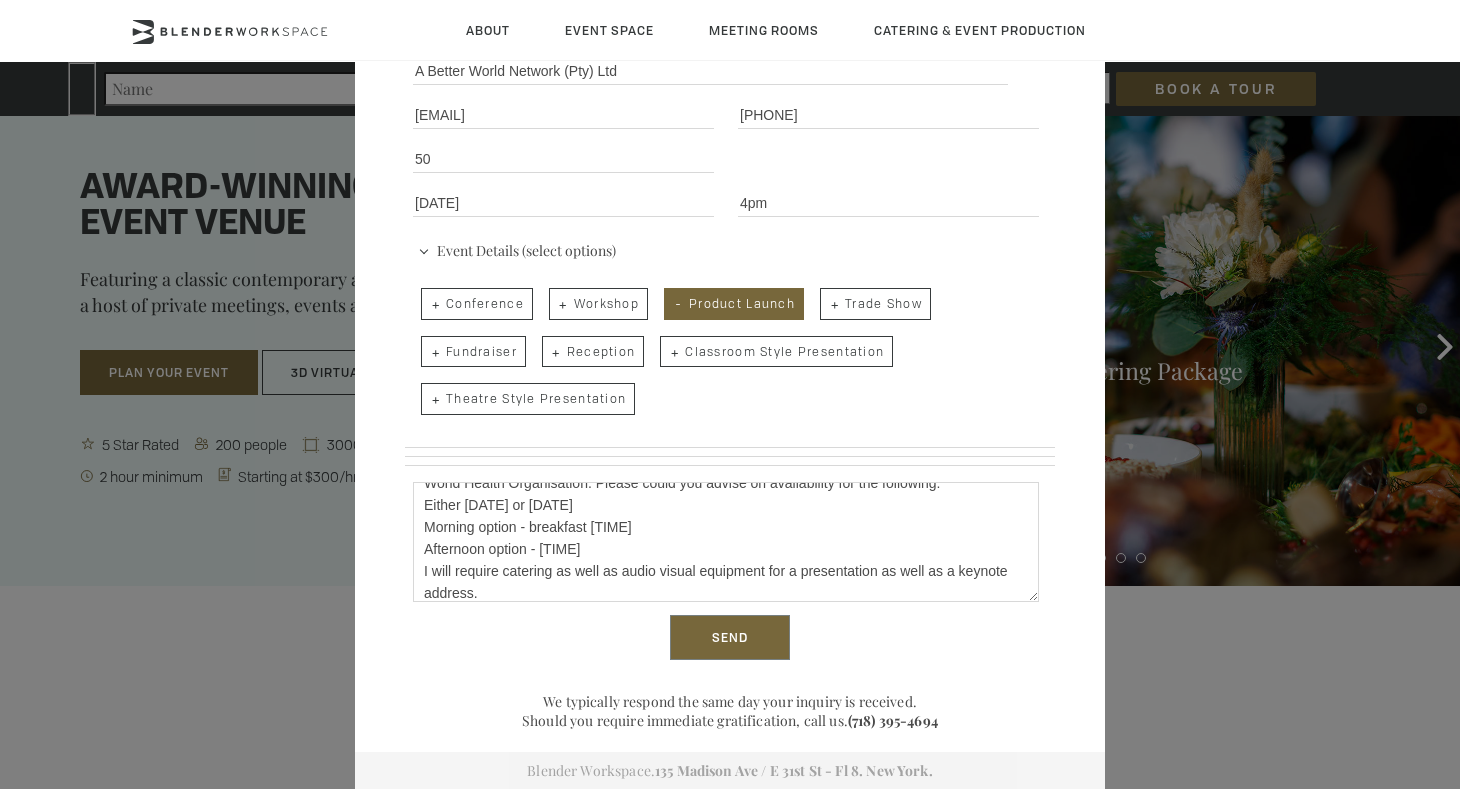 type on "We are launching a health initiative during the upcoming UNGA event in New York together with the World Health Organisation. Please could you advise on availability for the following:
Either 23 or 24 September
Morning option - breakfast 8am
Afternoon option - 4pm
I will require catering as well as audio visual equipment for a presentation as well as a keynote address.
I look forward to hearing from you at your earliest convenience." 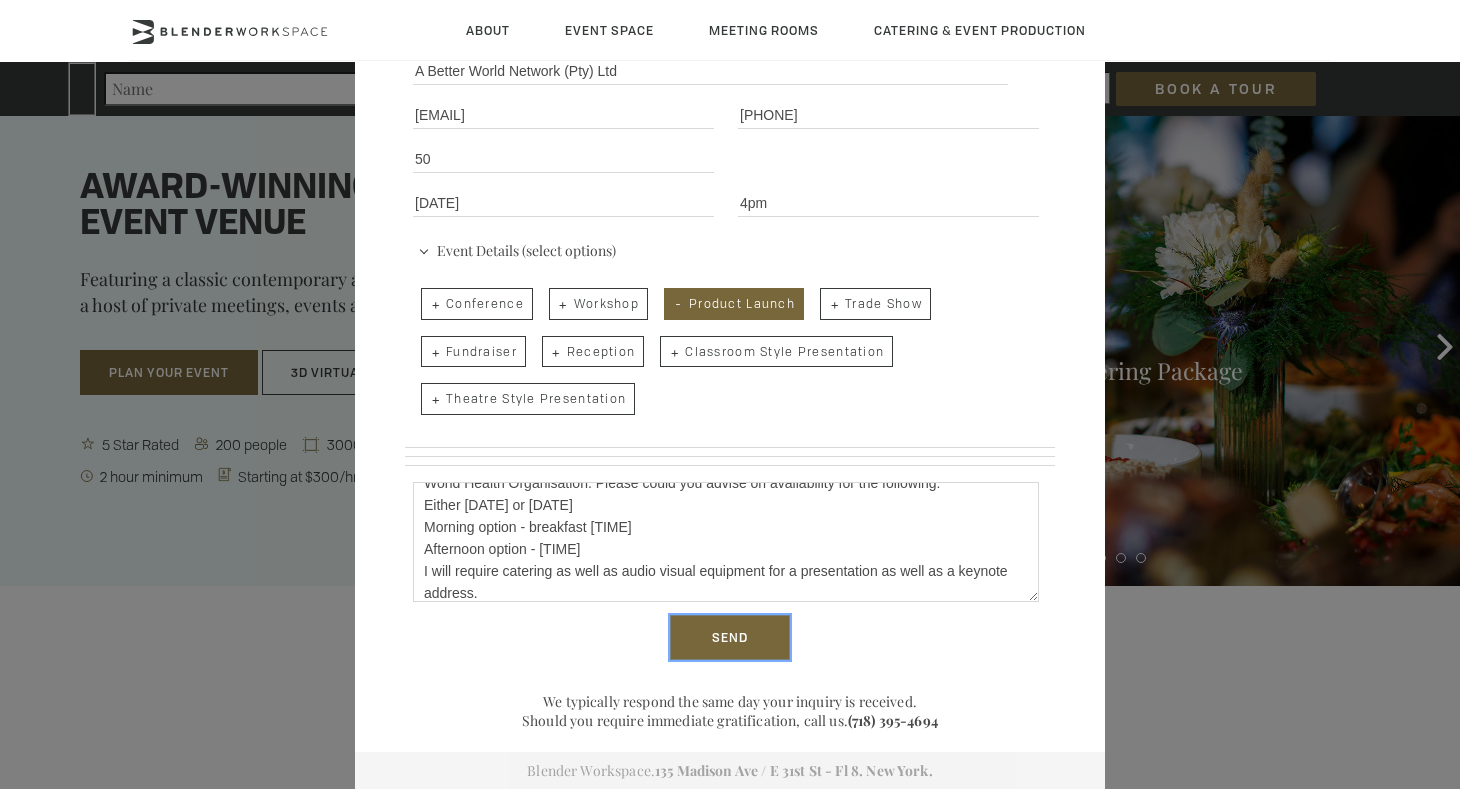 click on "Send" at bounding box center (730, 638) 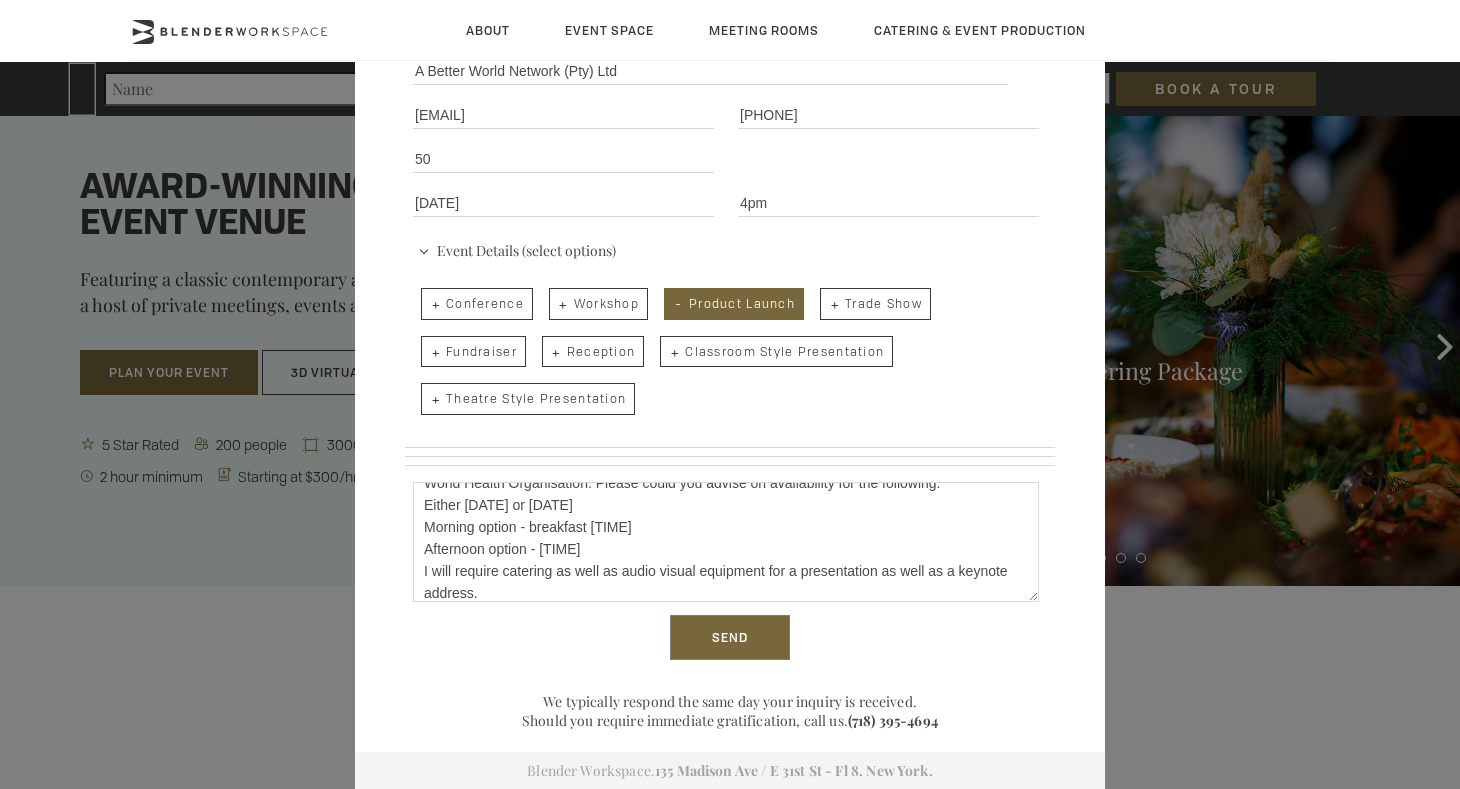 scroll, scrollTop: 0, scrollLeft: 0, axis: both 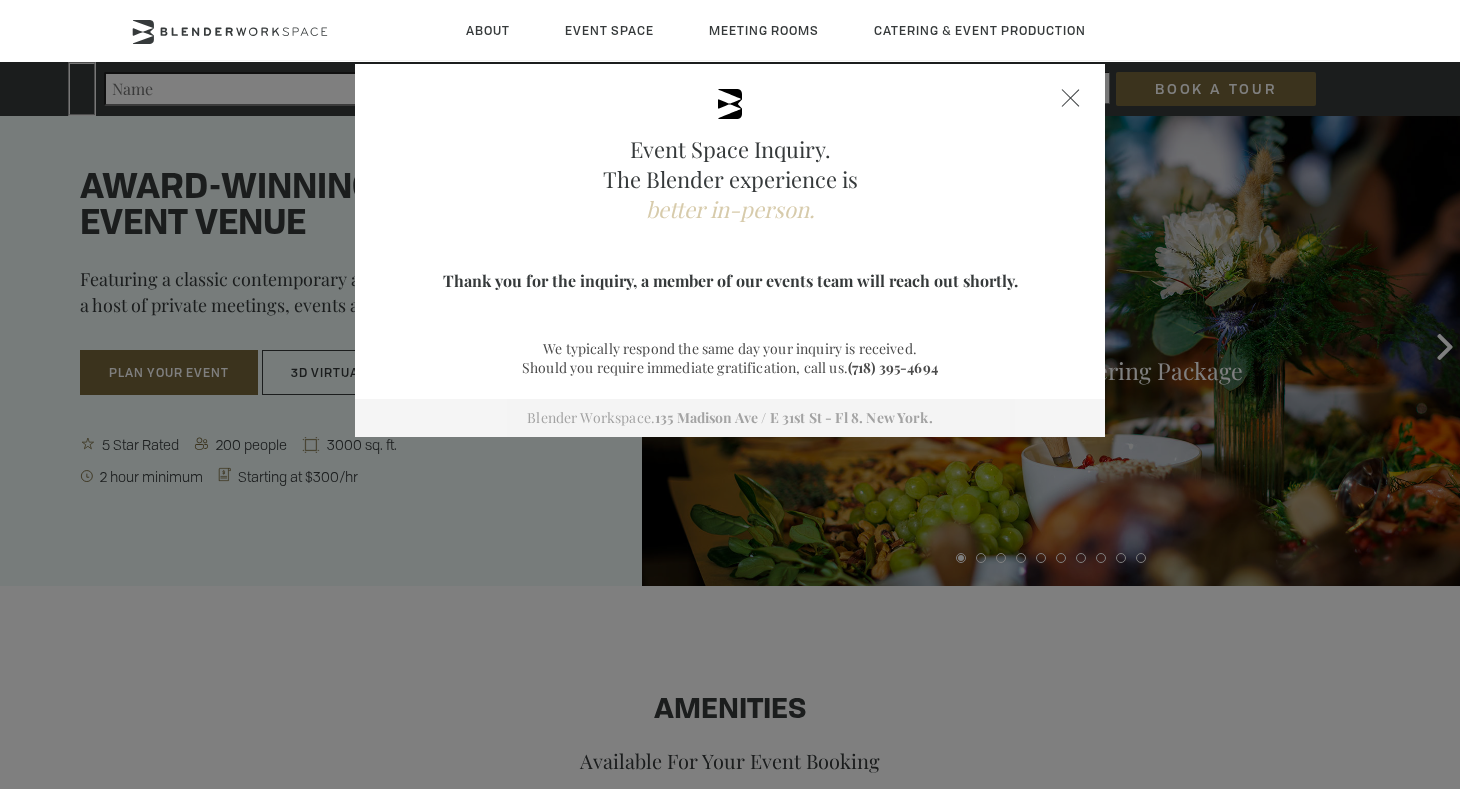 click at bounding box center [1071, 98] 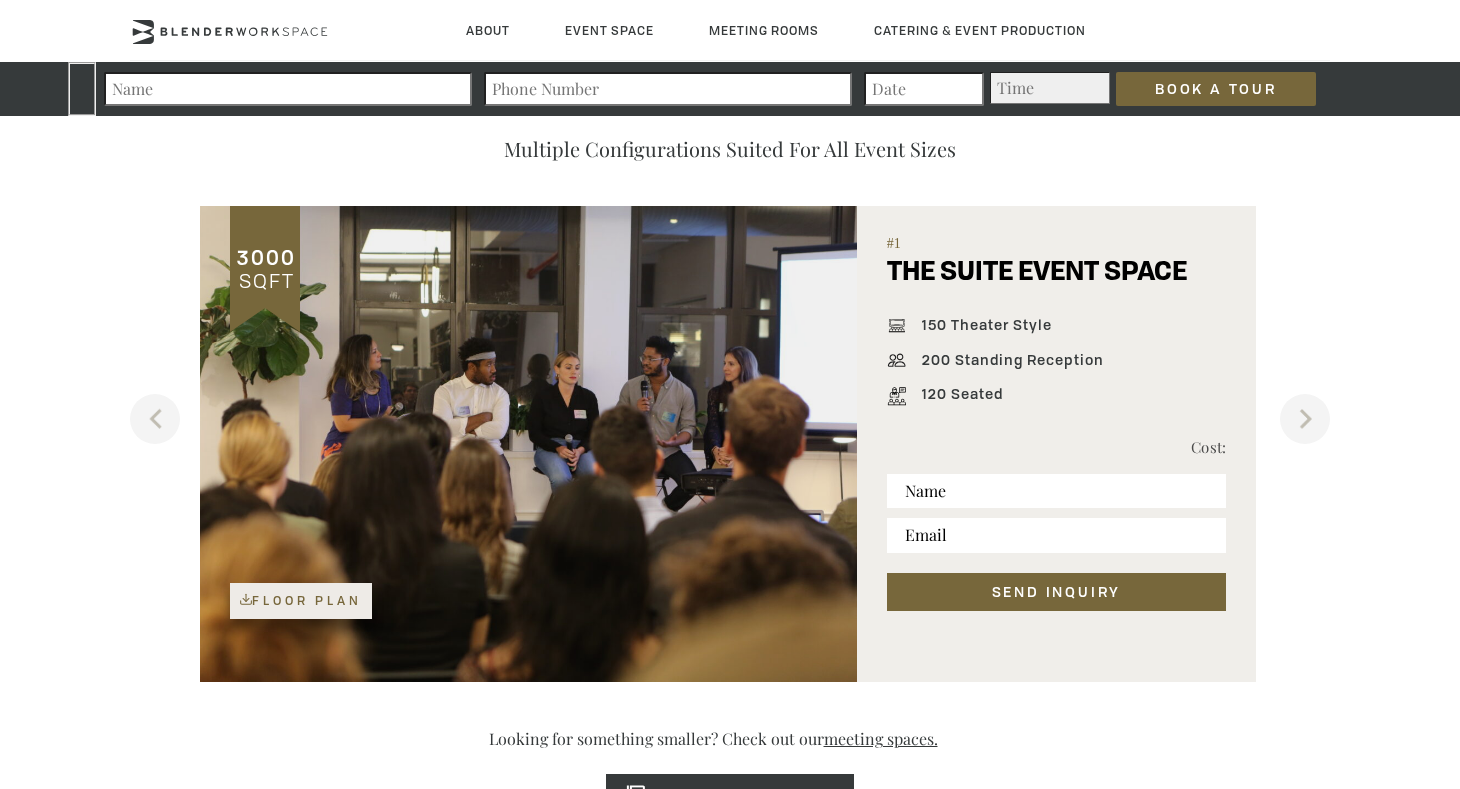 scroll, scrollTop: 1242, scrollLeft: 0, axis: vertical 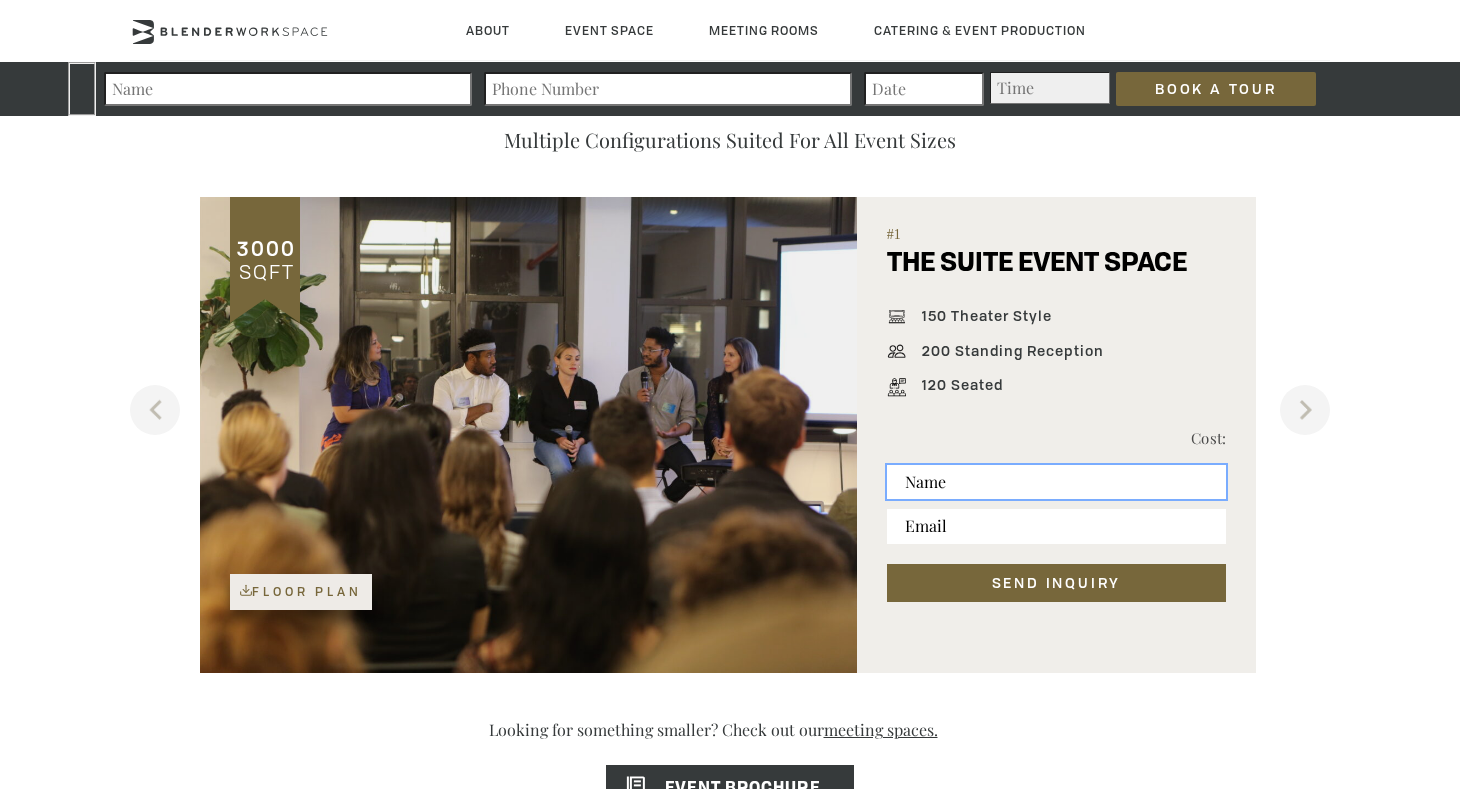 click at bounding box center [1056, 482] 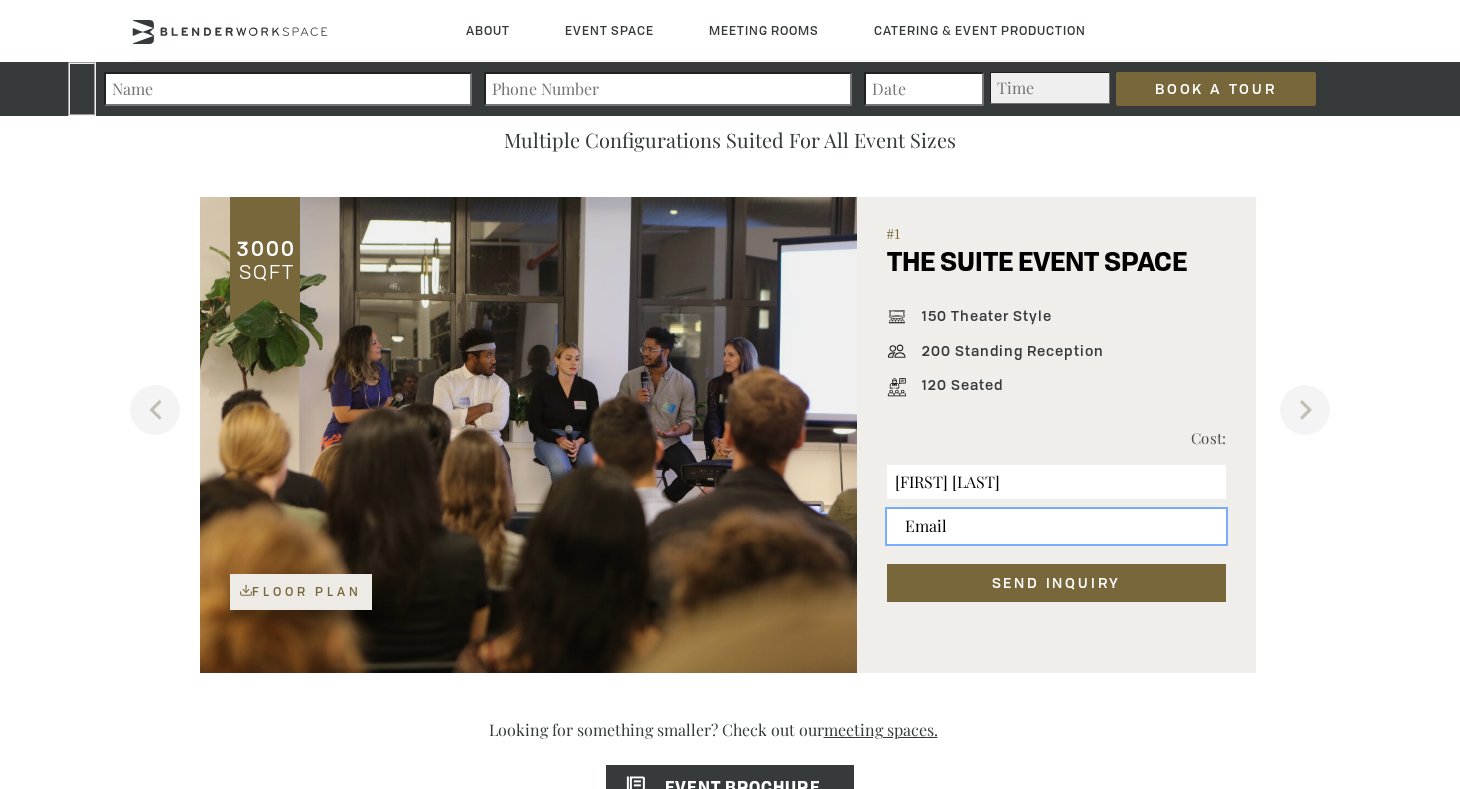 click at bounding box center [1056, 526] 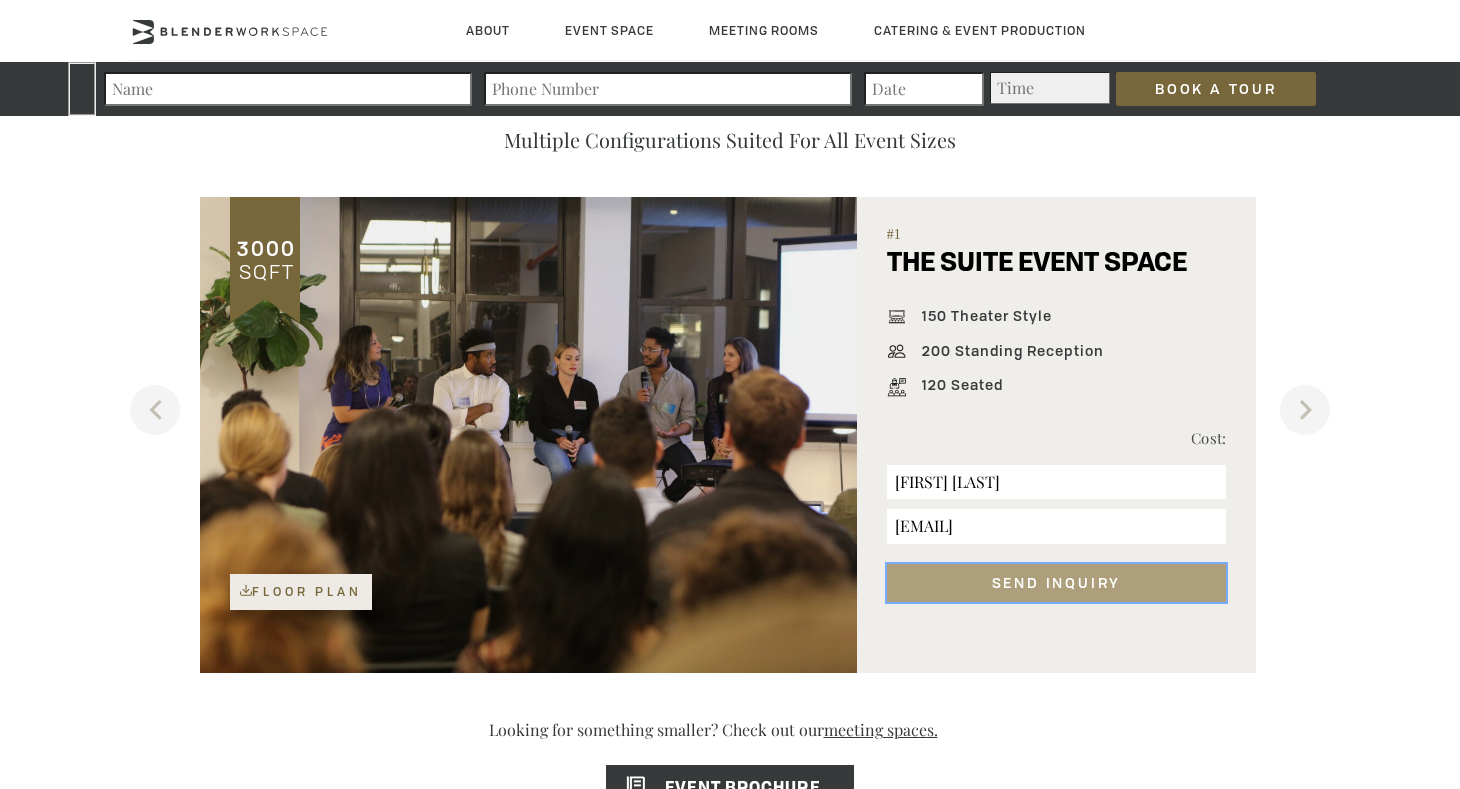 click on "SEND INQUIRY" at bounding box center [1056, 583] 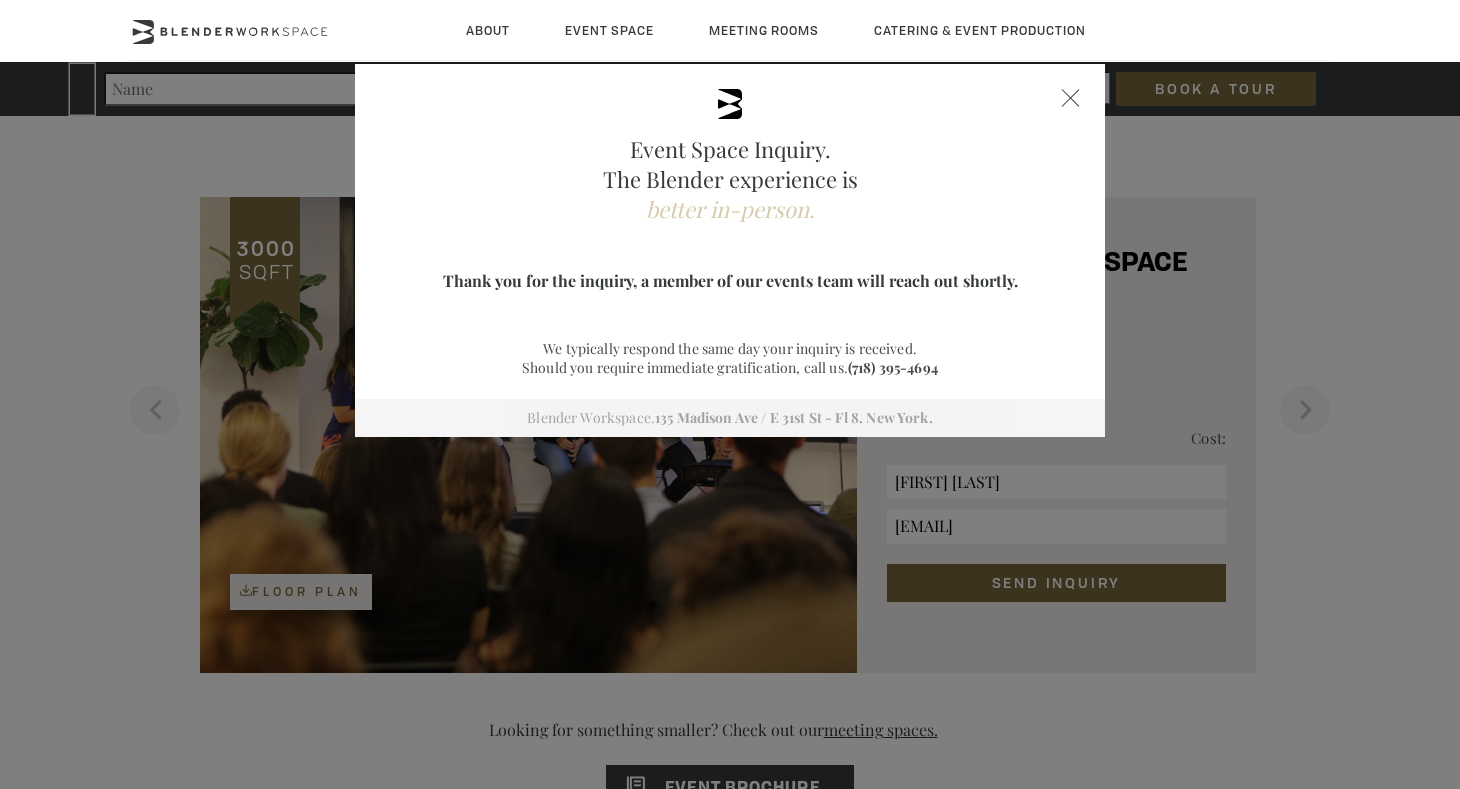 click at bounding box center [1071, 98] 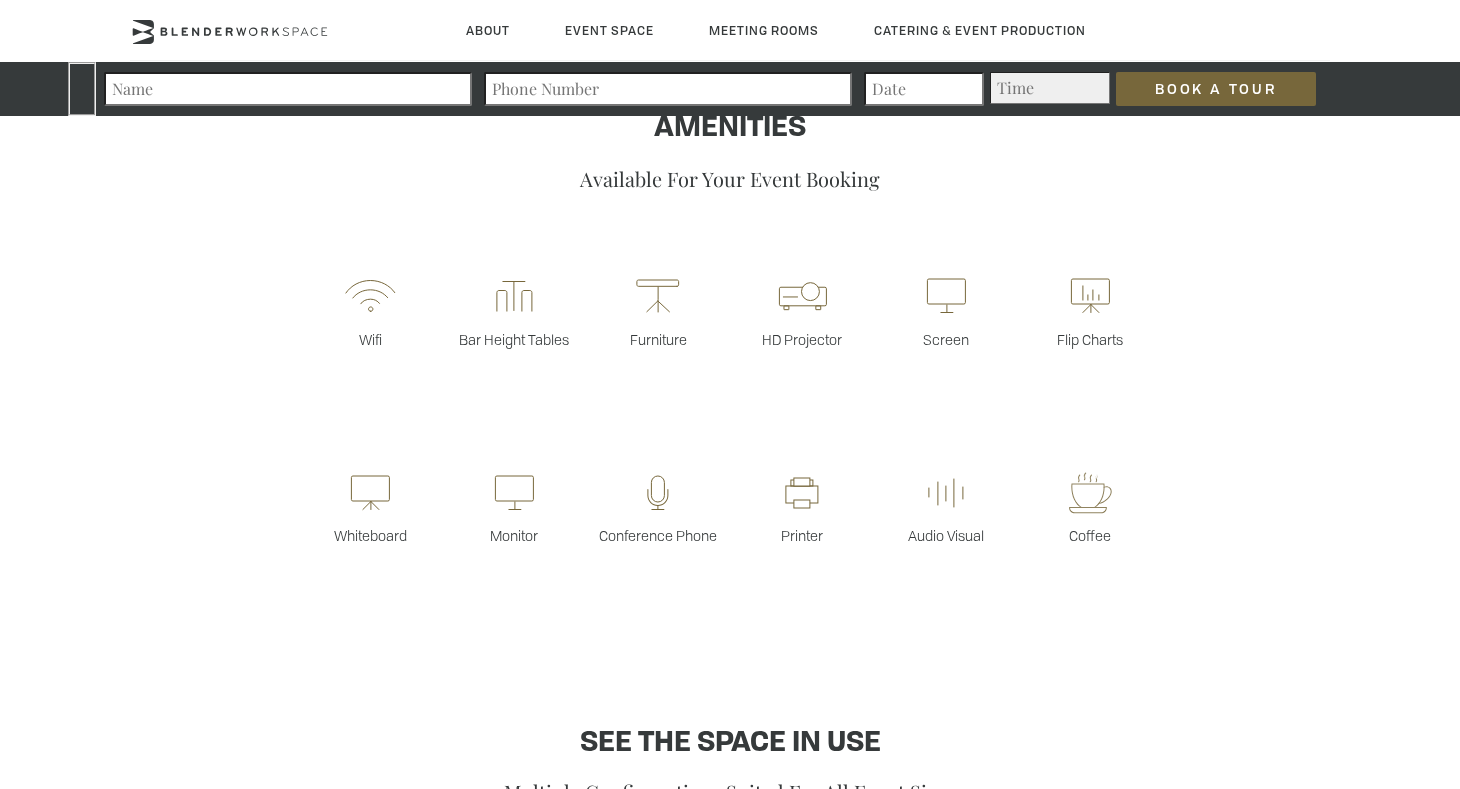 scroll, scrollTop: 593, scrollLeft: 0, axis: vertical 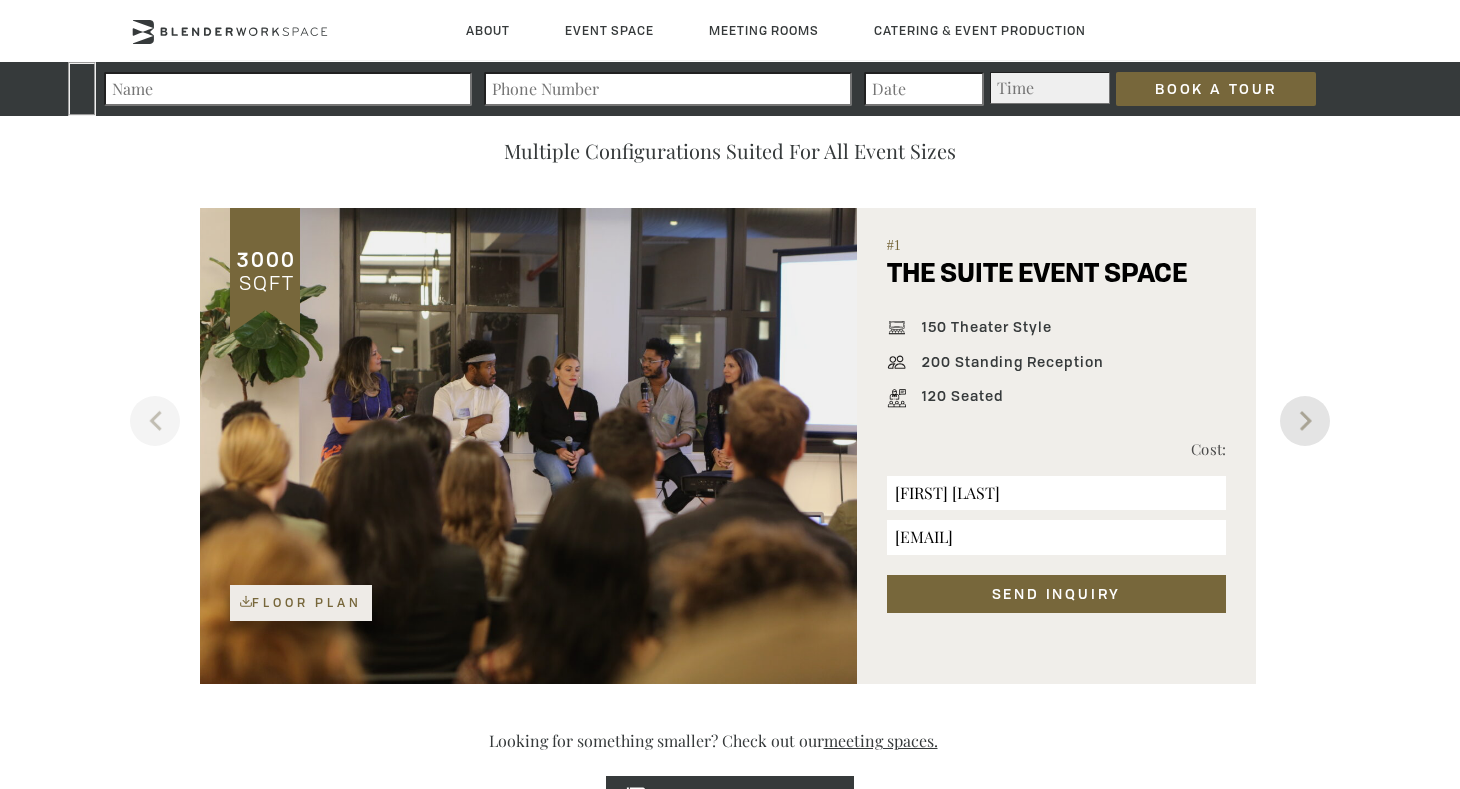 click on "Next" at bounding box center (1305, 421) 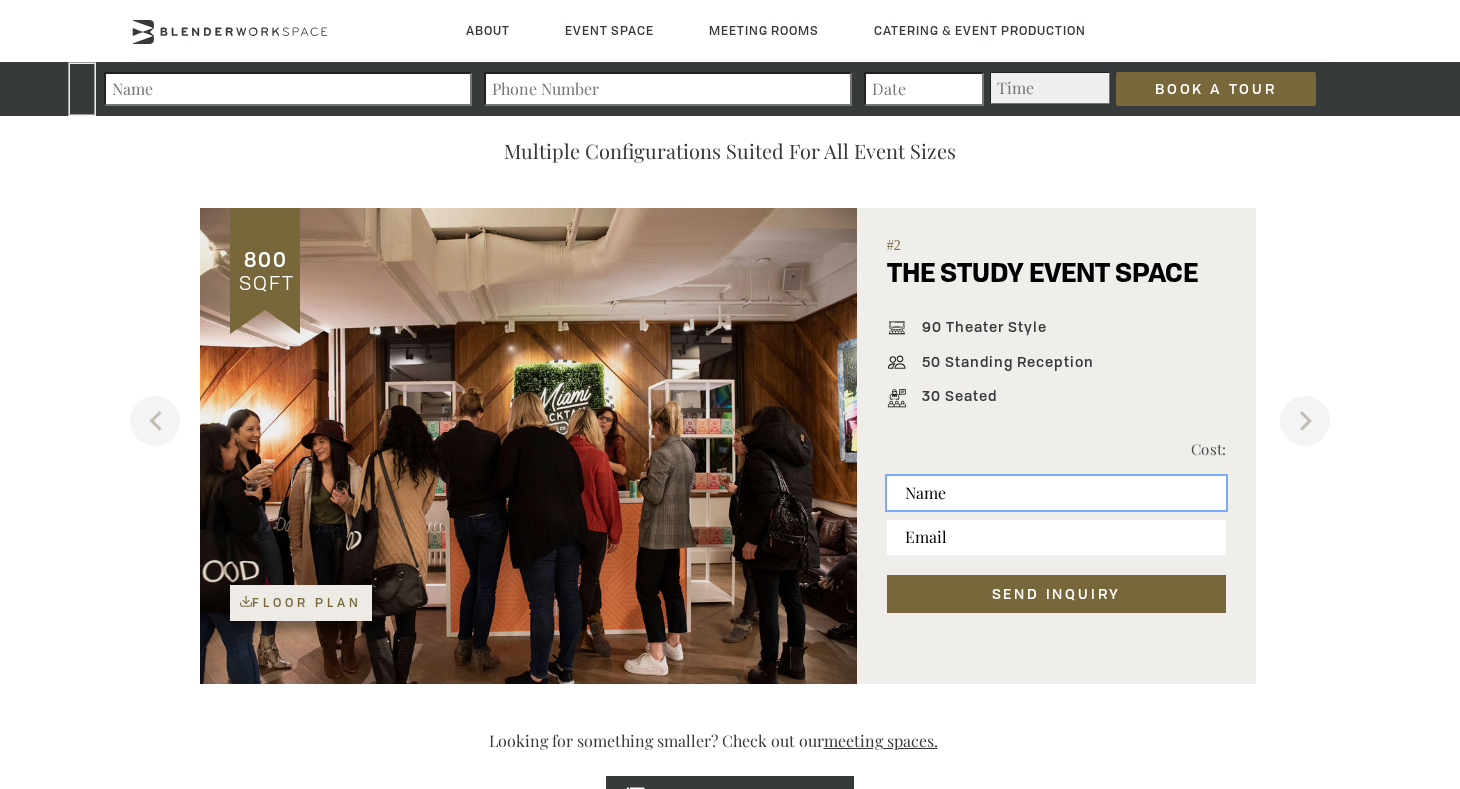 click at bounding box center (1056, 493) 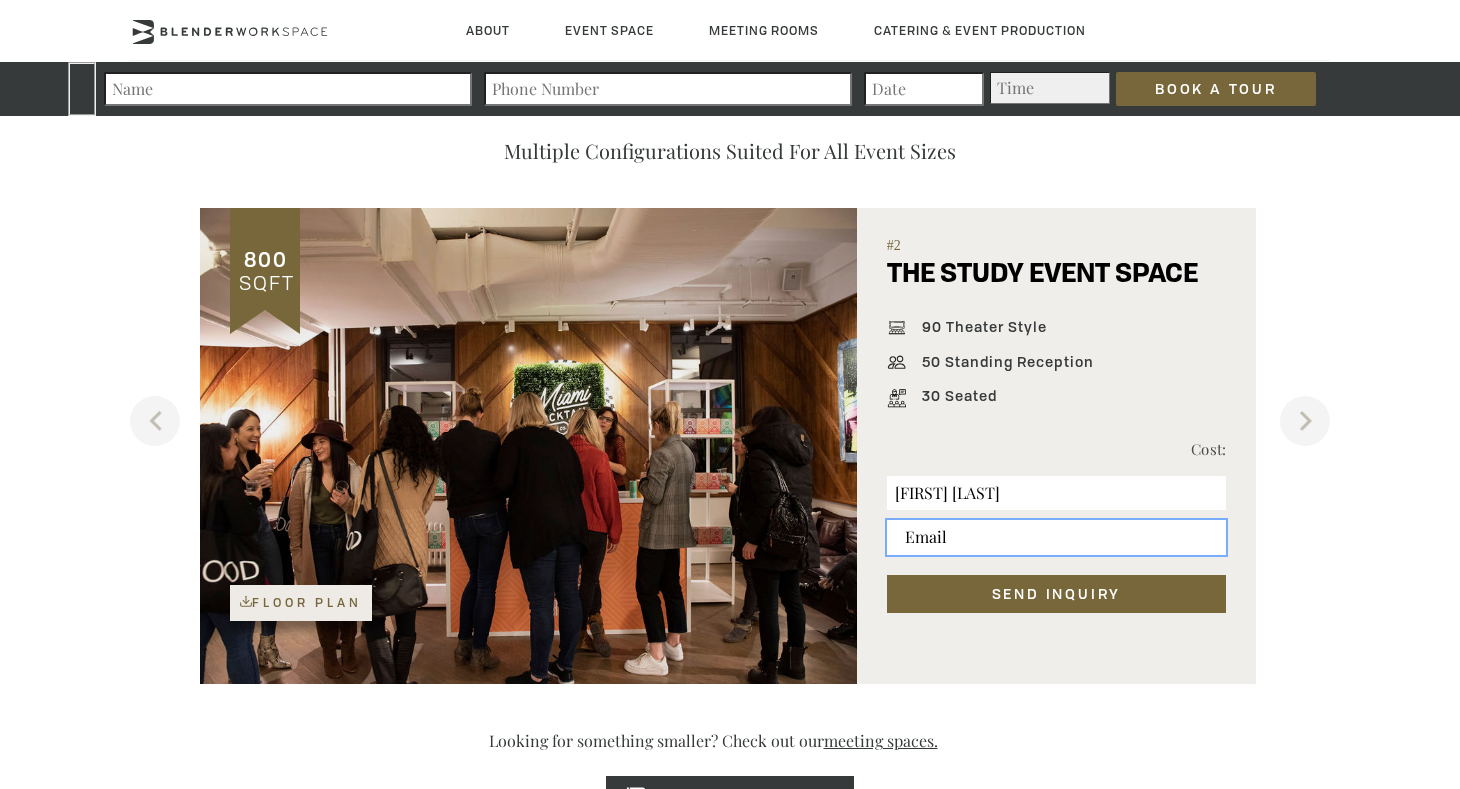 click at bounding box center (1056, 537) 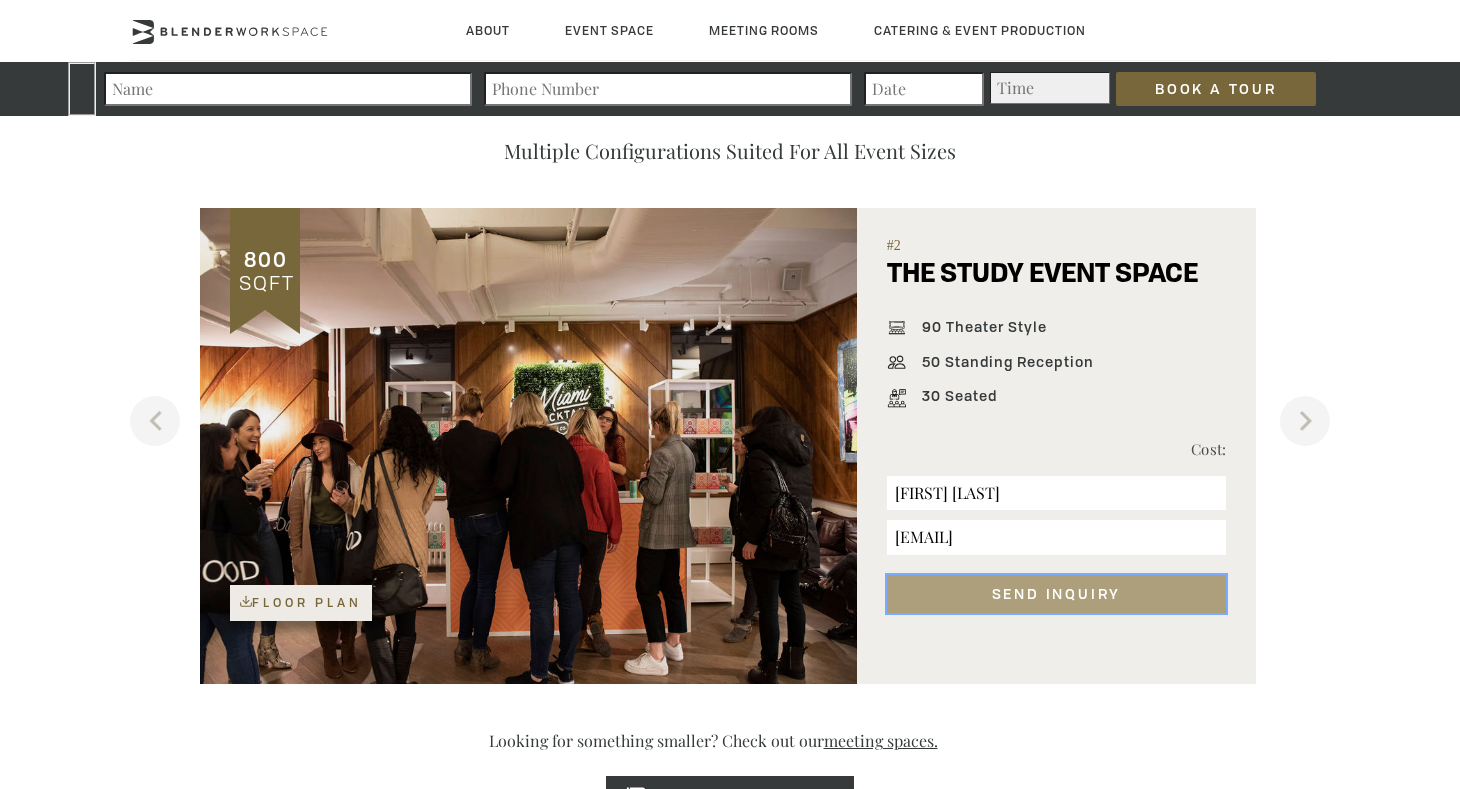 click on "SEND INQUIRY" at bounding box center [1056, 594] 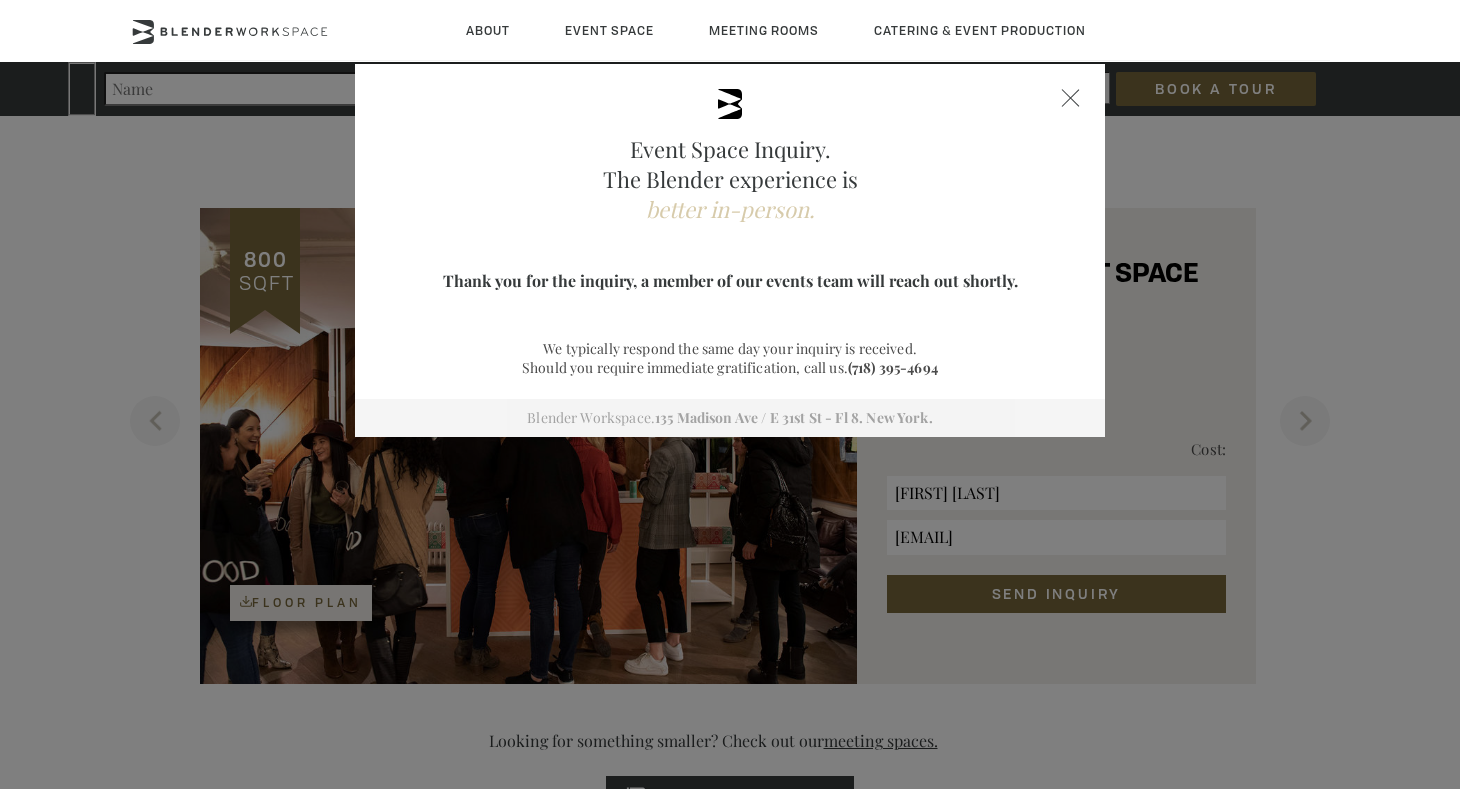 click at bounding box center (1071, 98) 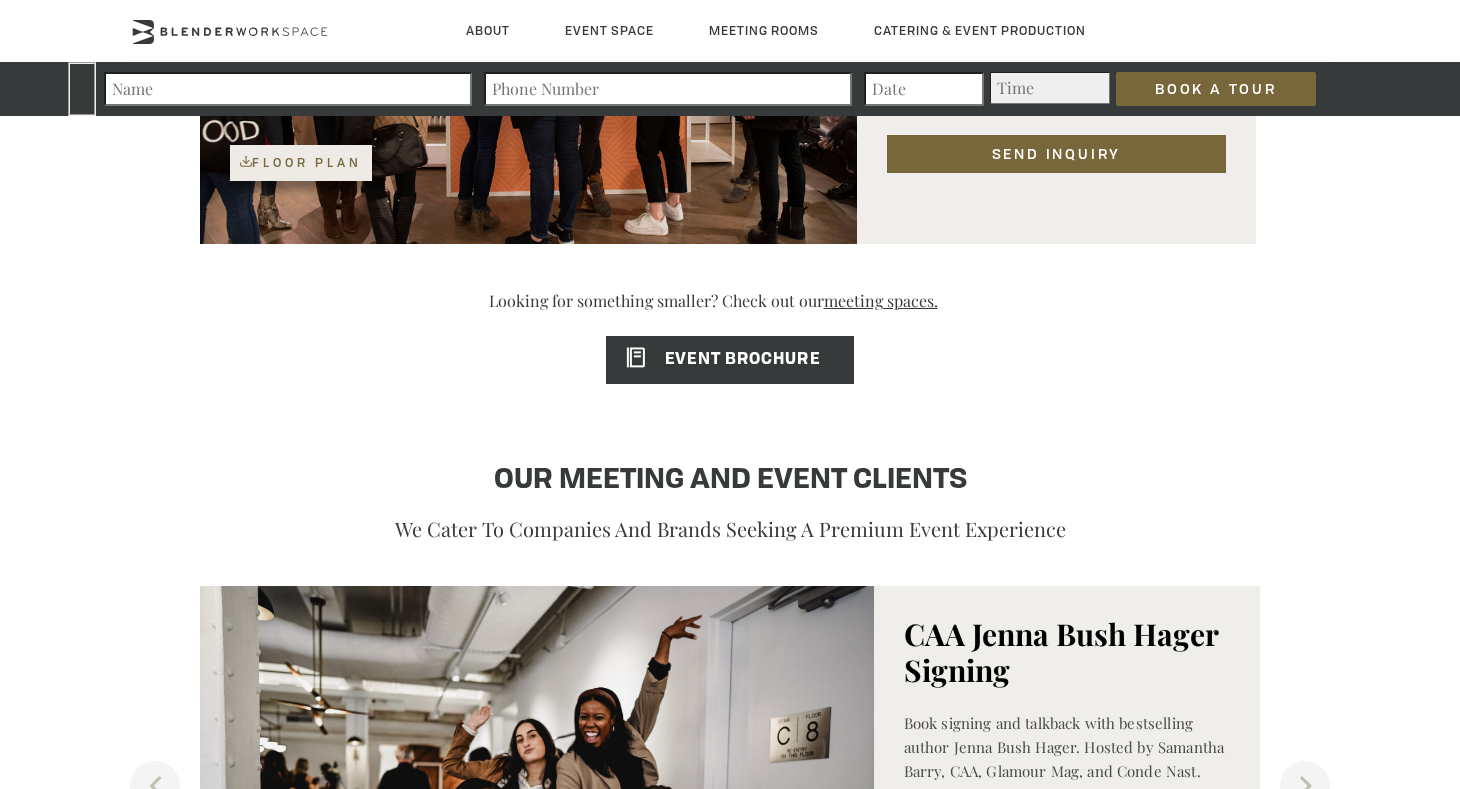 scroll, scrollTop: 1678, scrollLeft: 0, axis: vertical 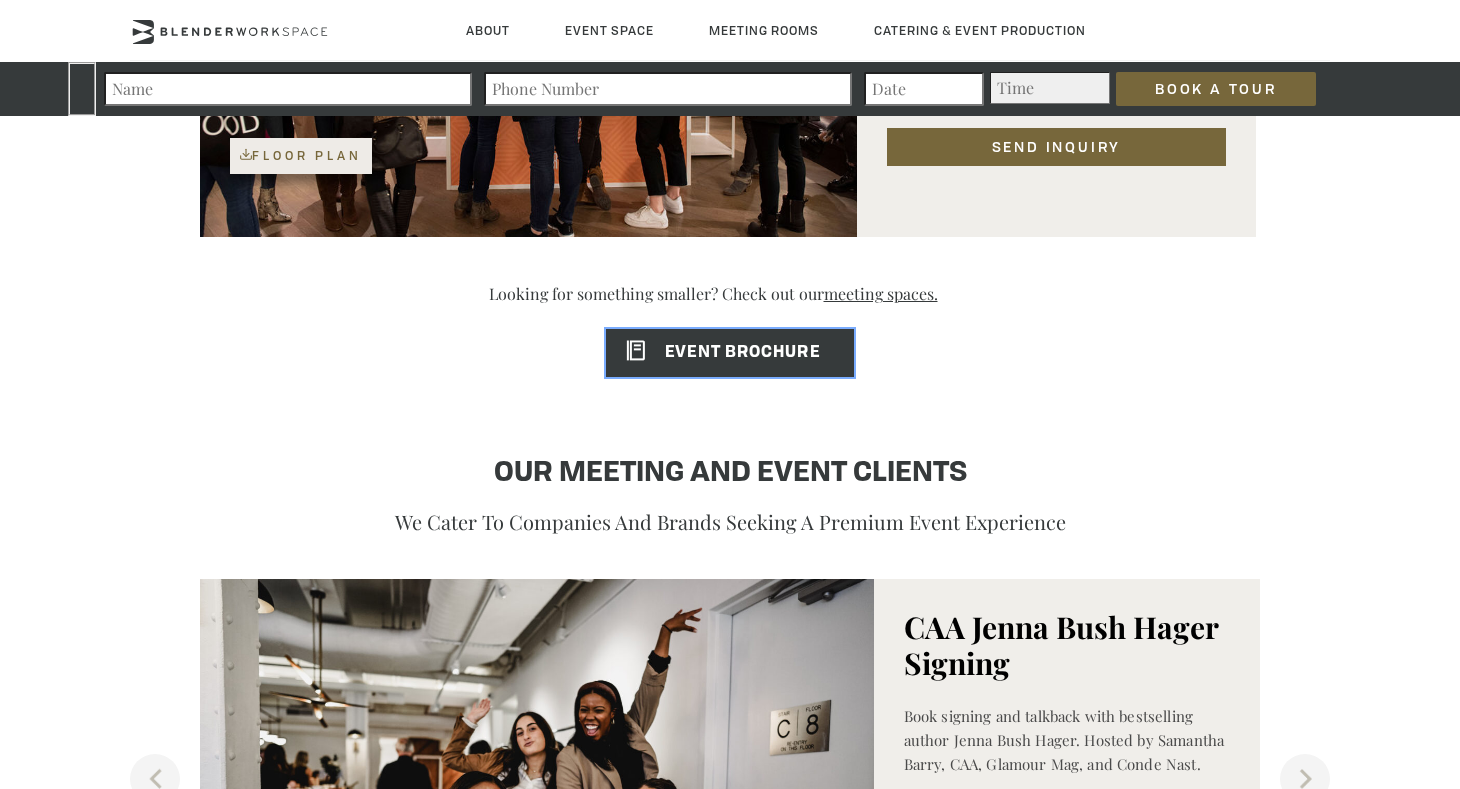 click on "EVENT BROCHURE" at bounding box center [712, 353] 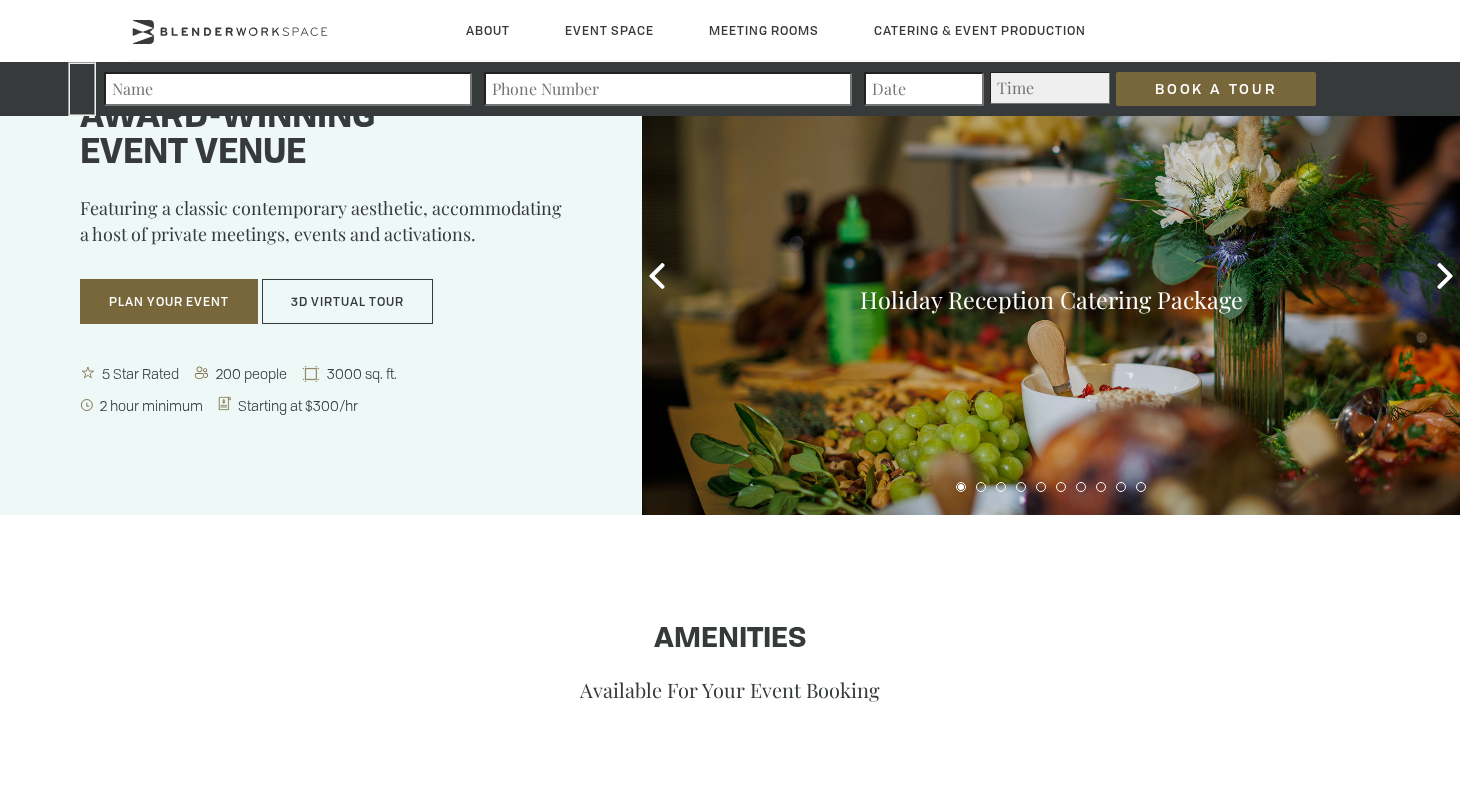 scroll, scrollTop: 0, scrollLeft: 0, axis: both 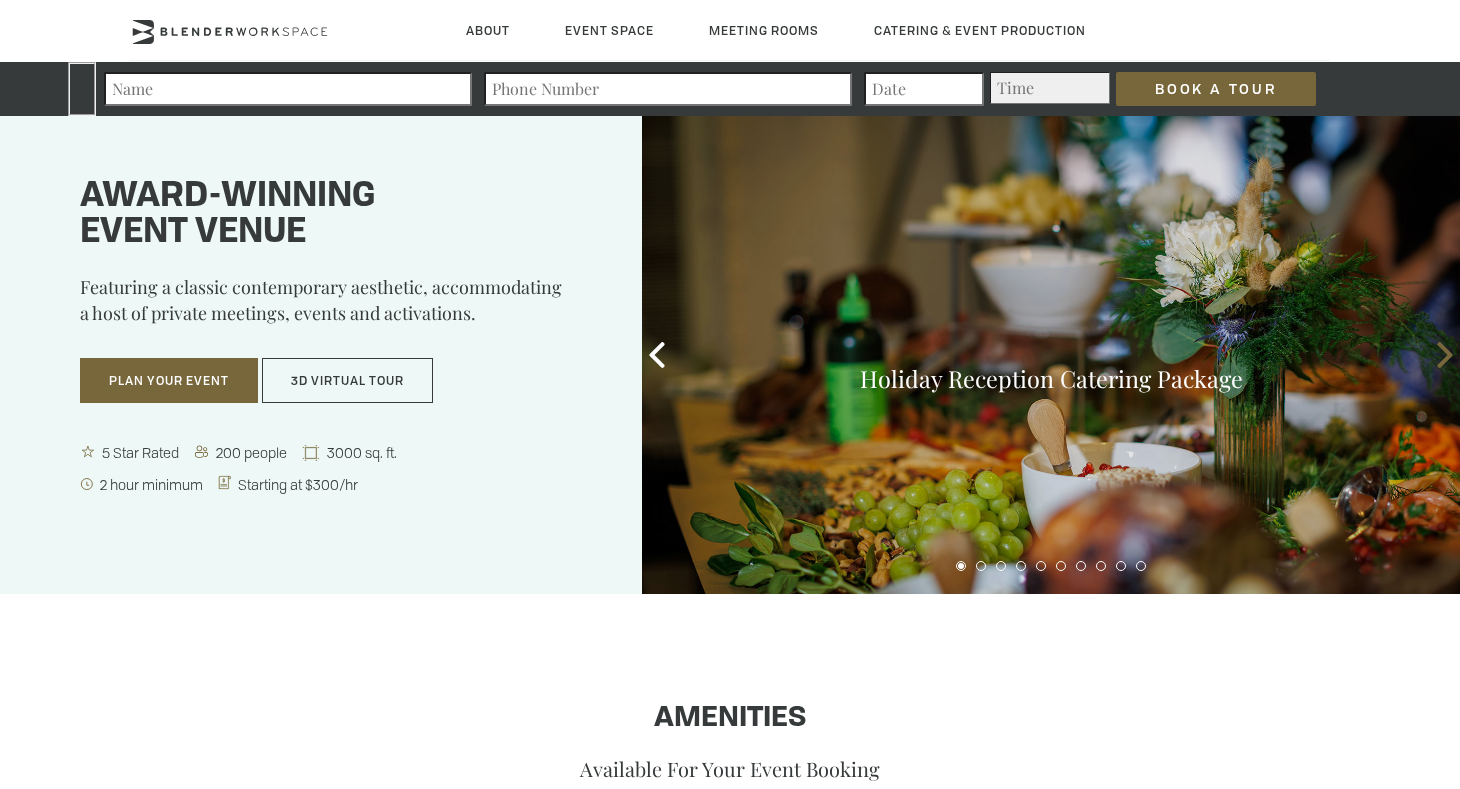 click 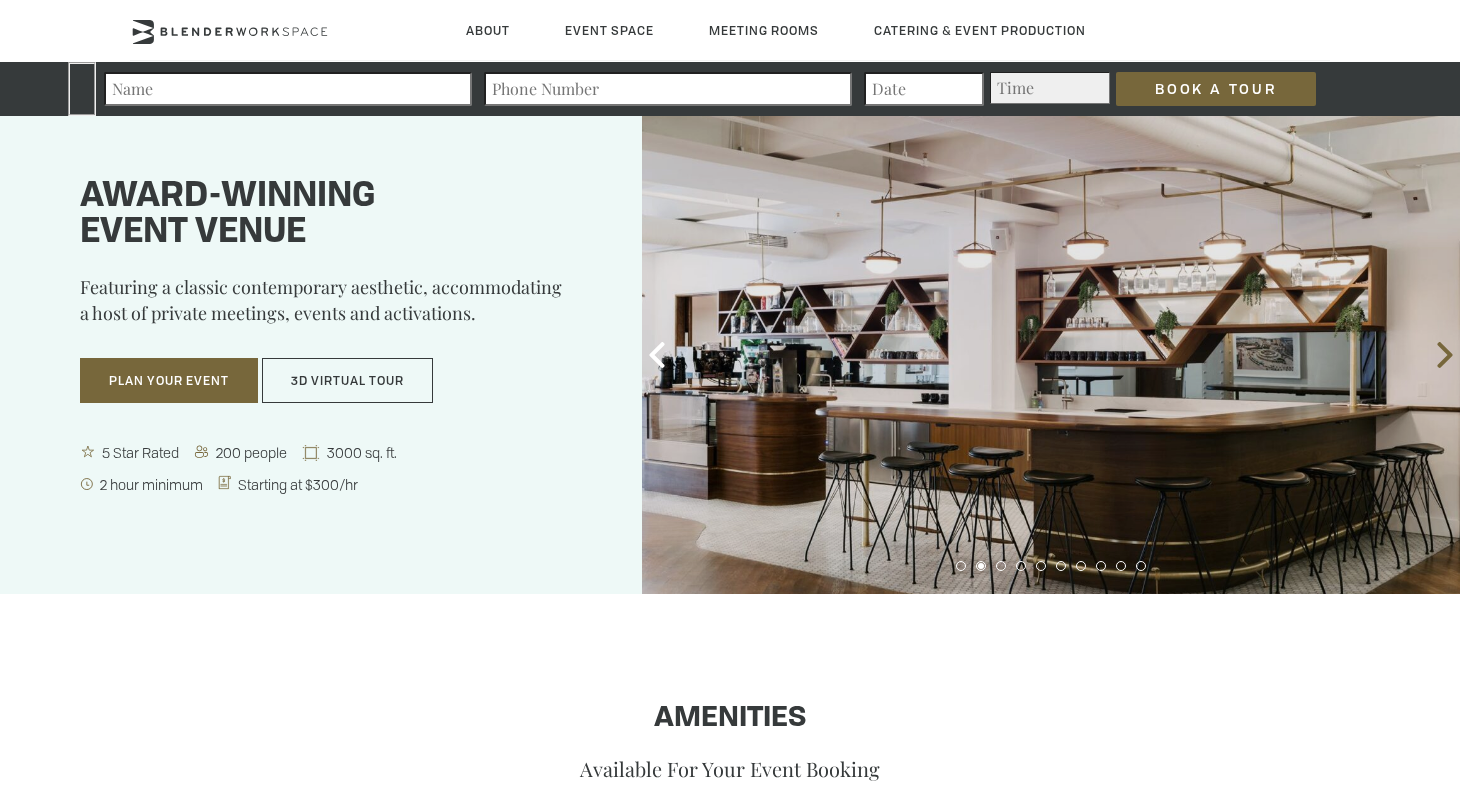 click 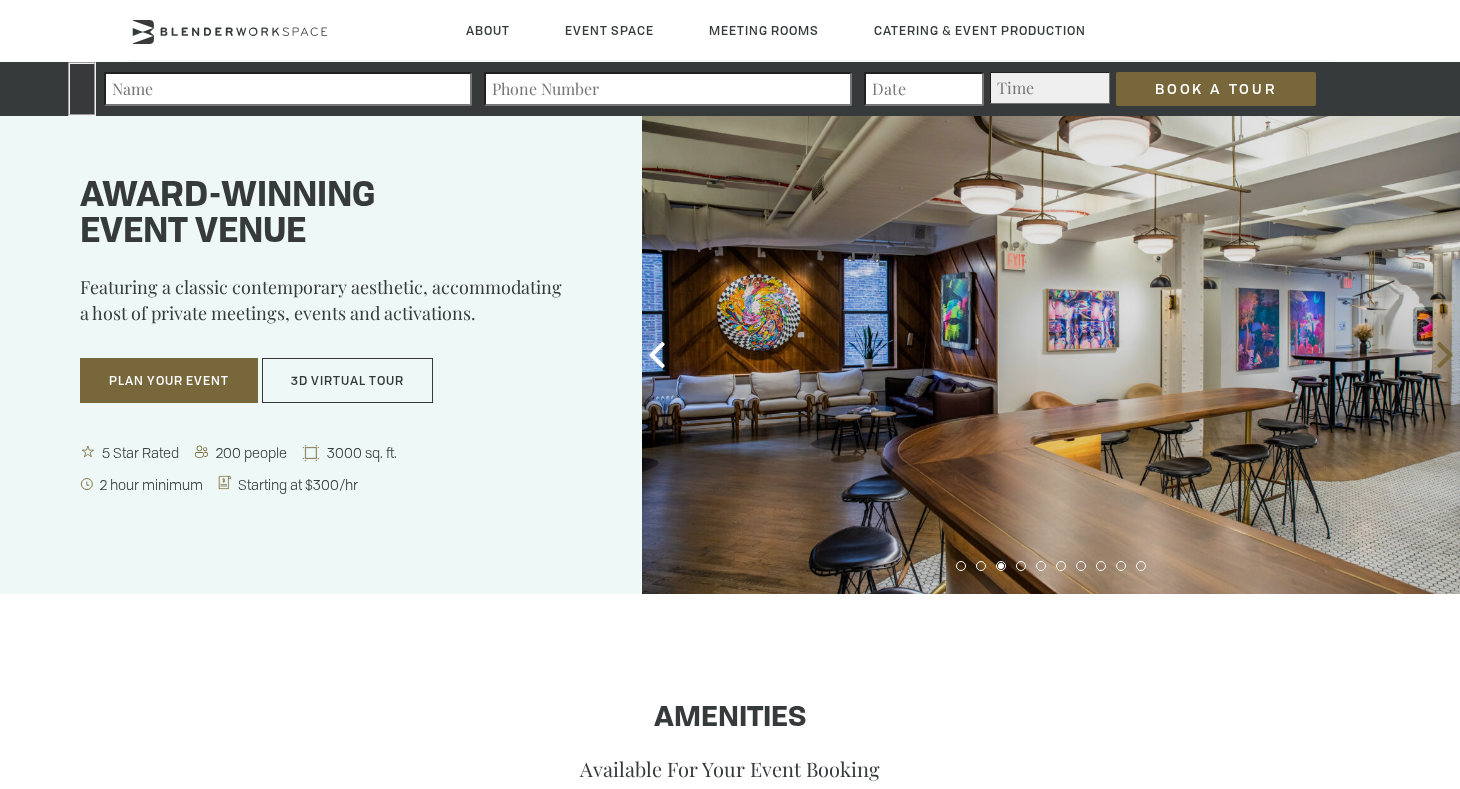 click 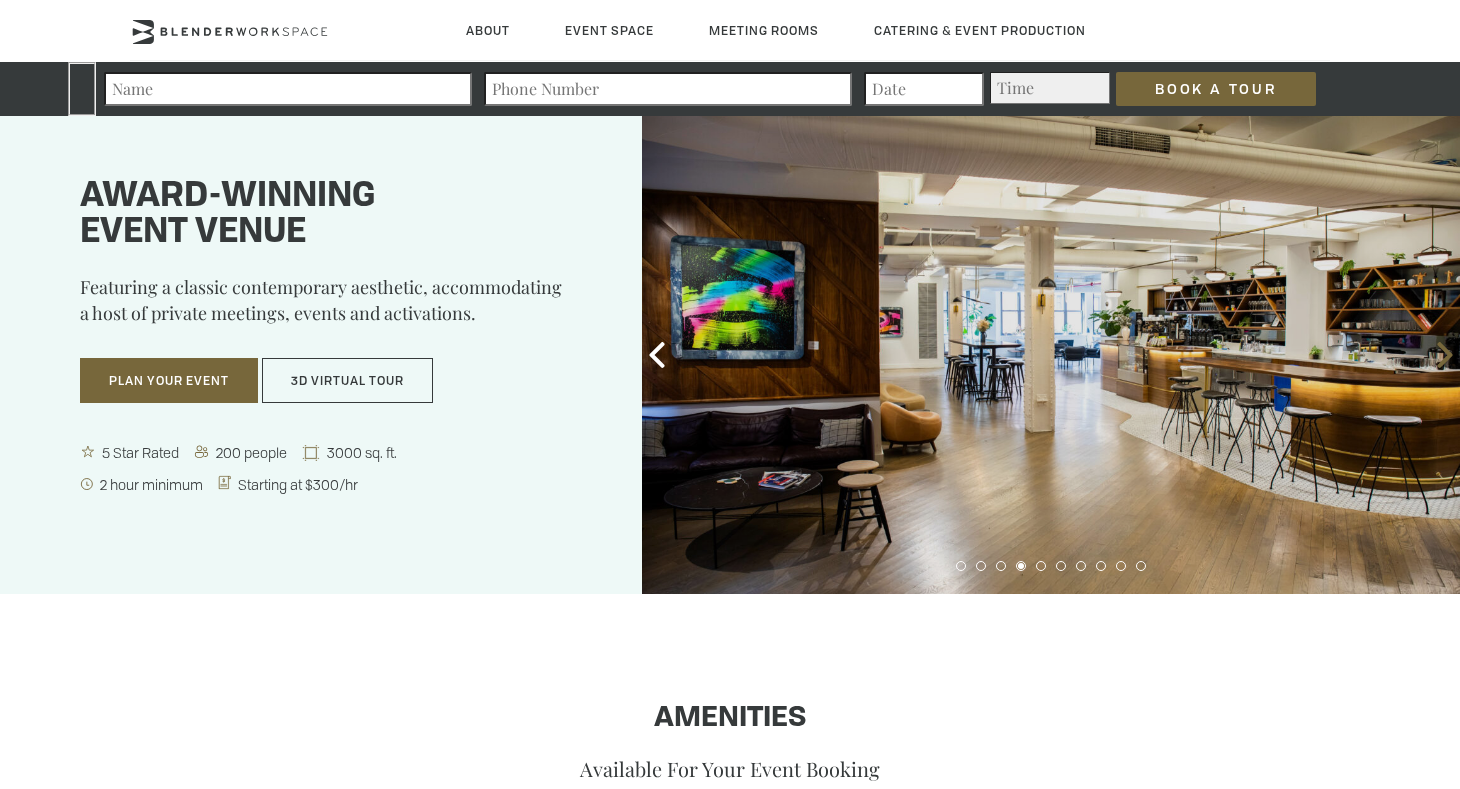click 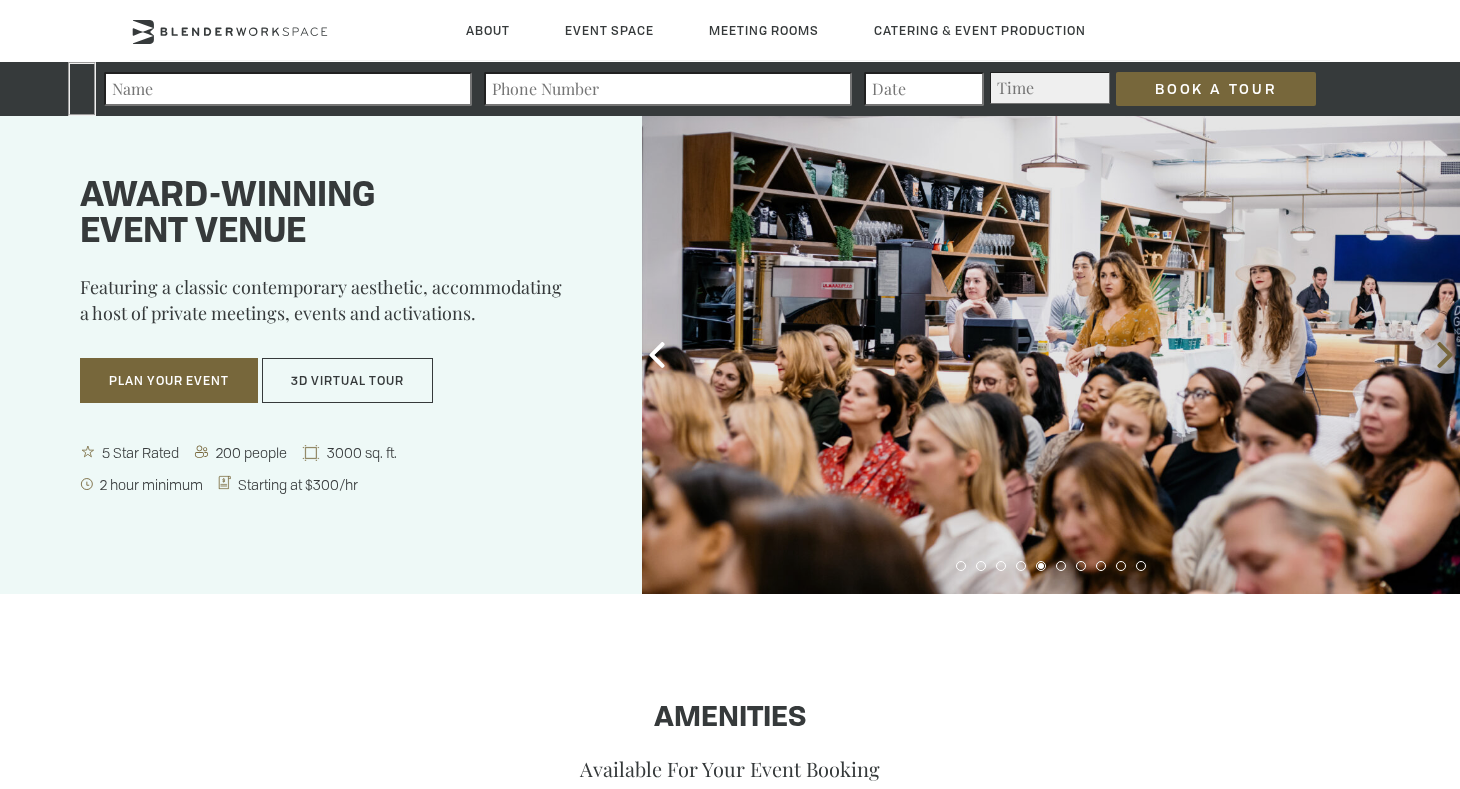 click 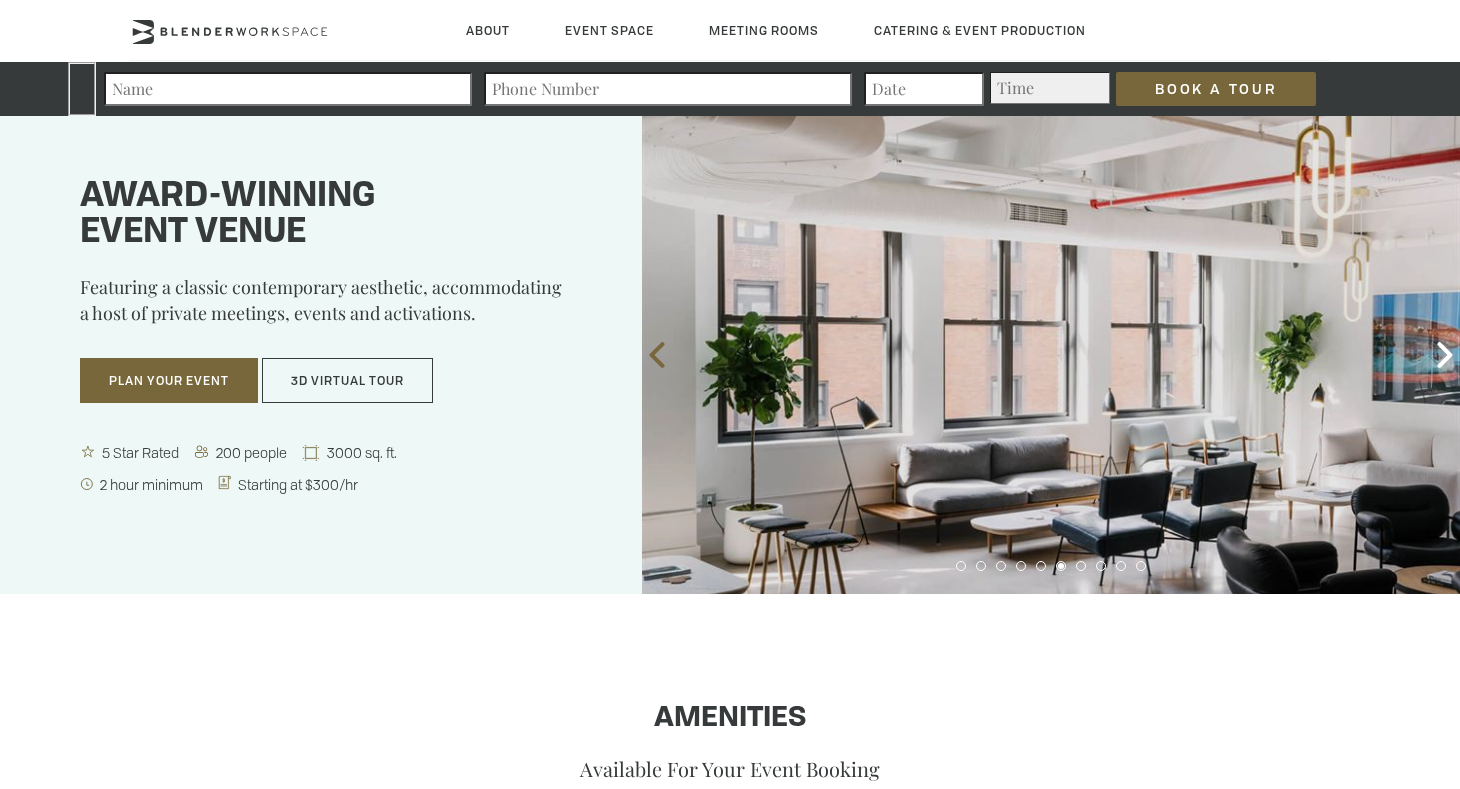 click 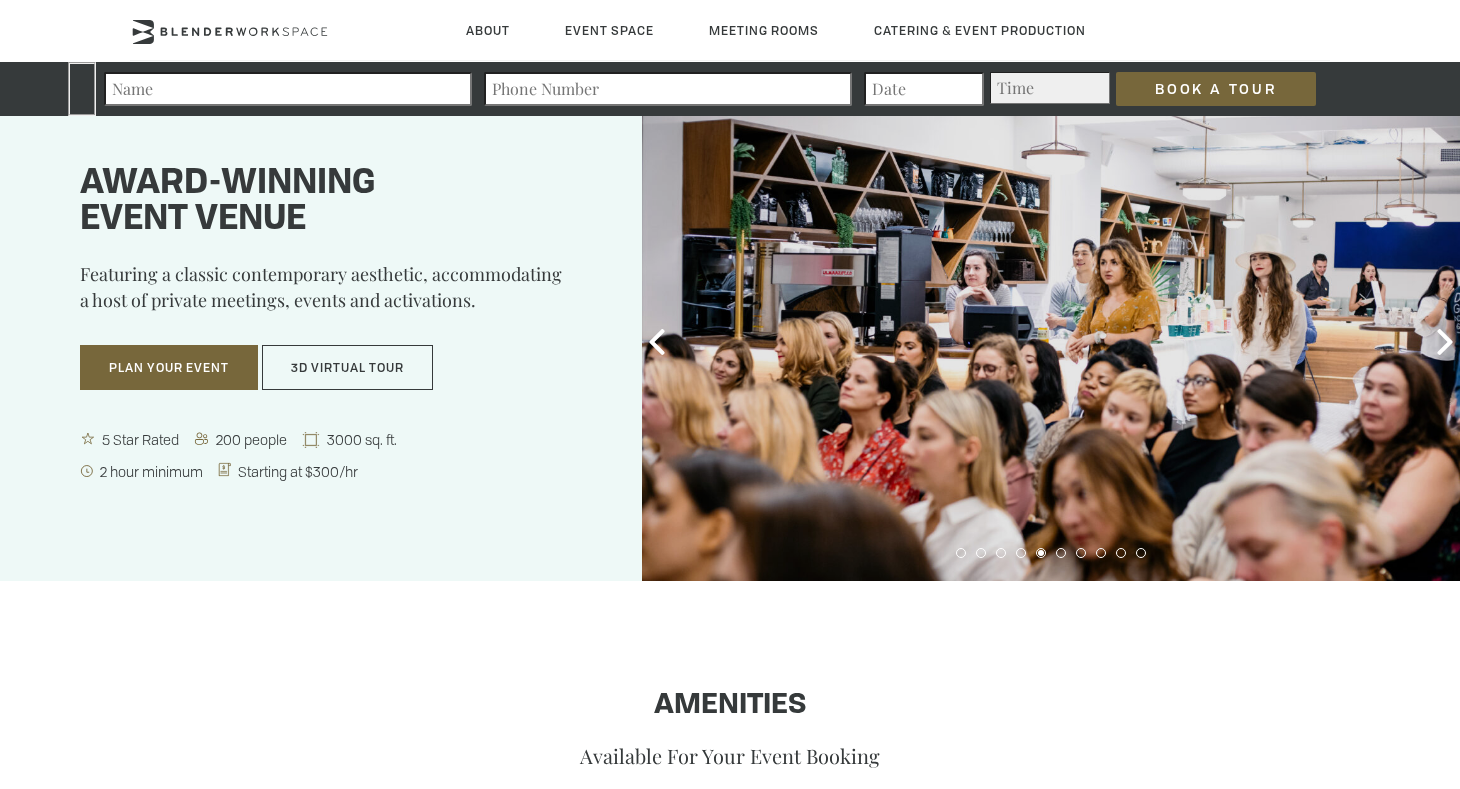 scroll, scrollTop: 0, scrollLeft: 0, axis: both 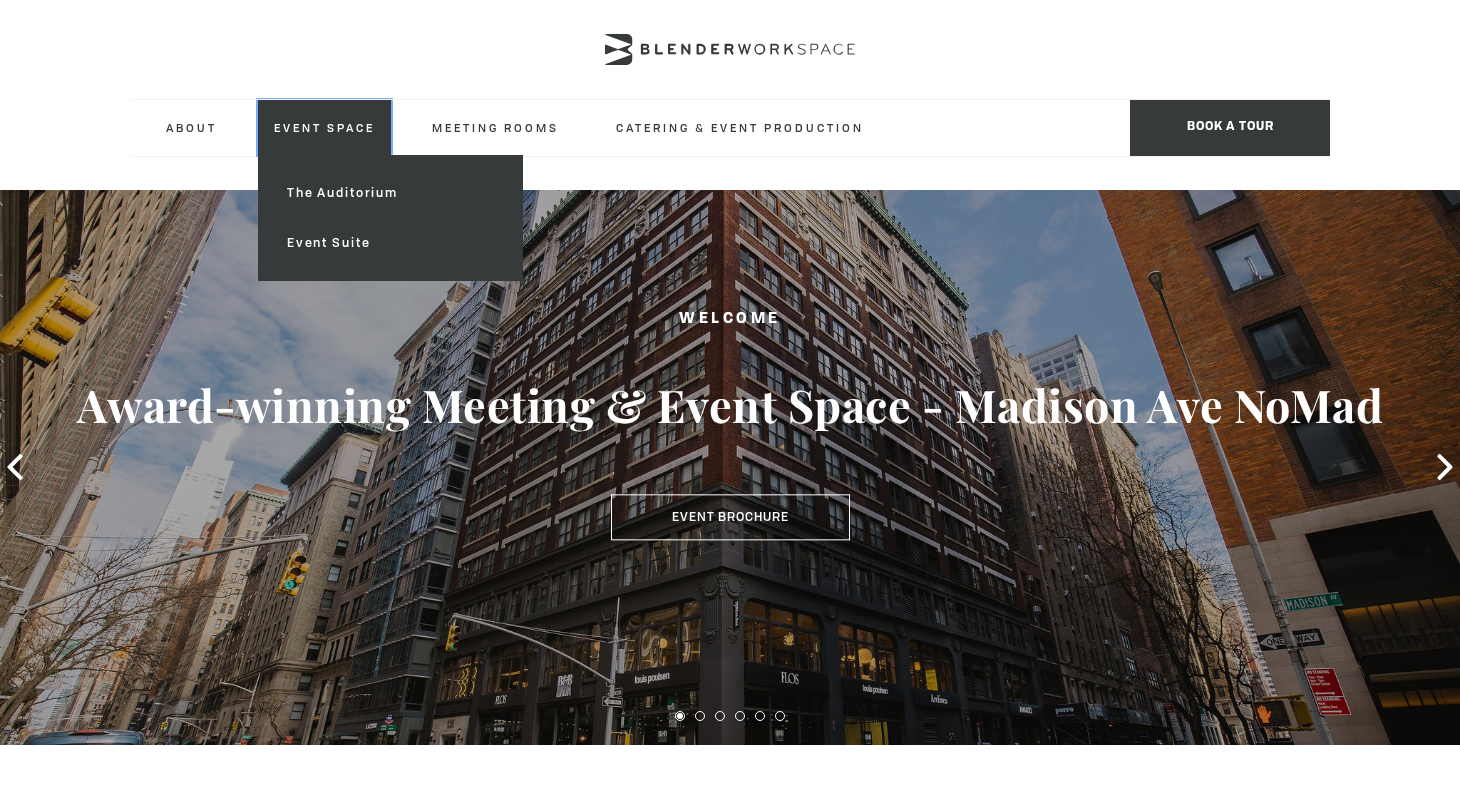 click on "Event Space" at bounding box center [324, 127] 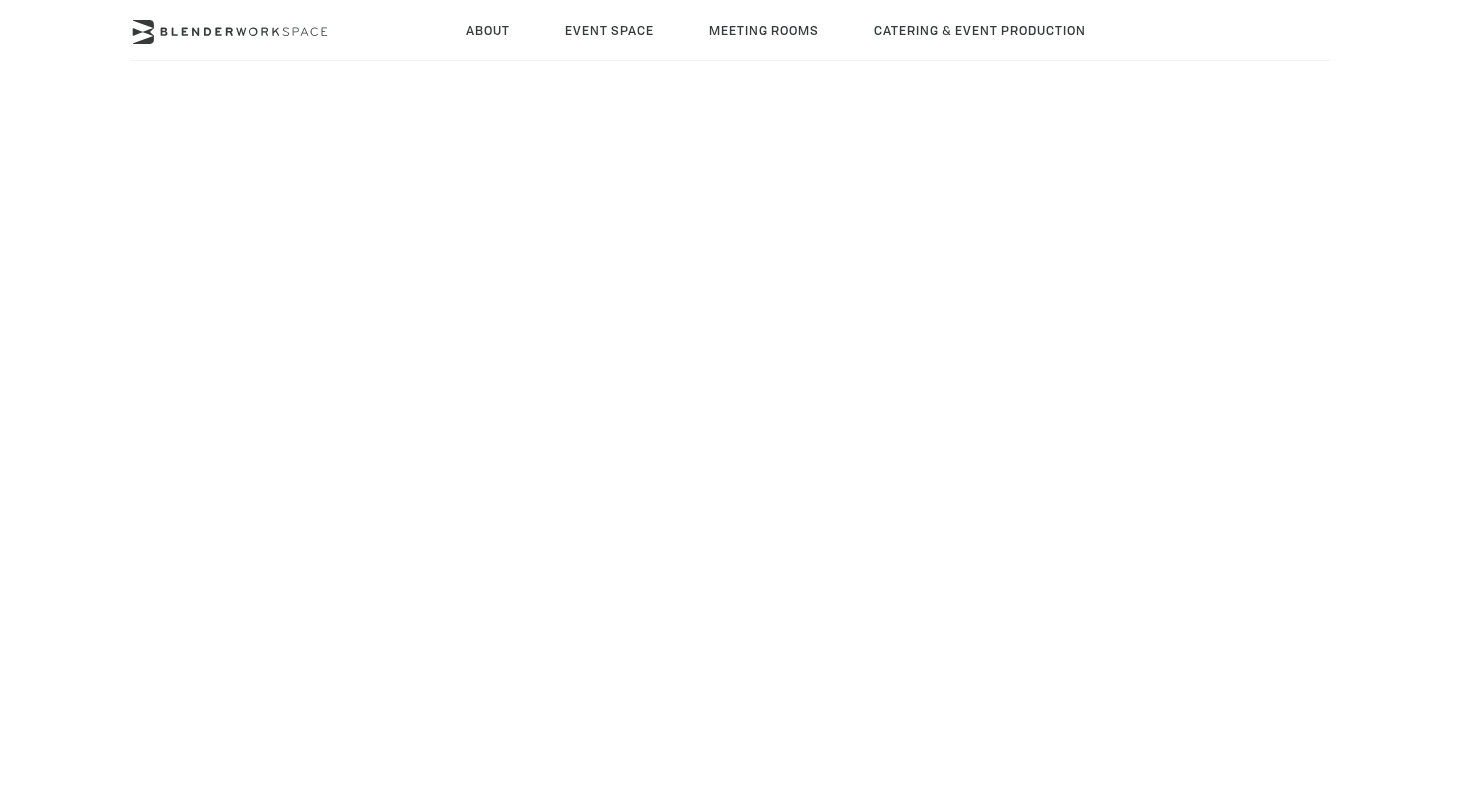 scroll, scrollTop: 0, scrollLeft: 0, axis: both 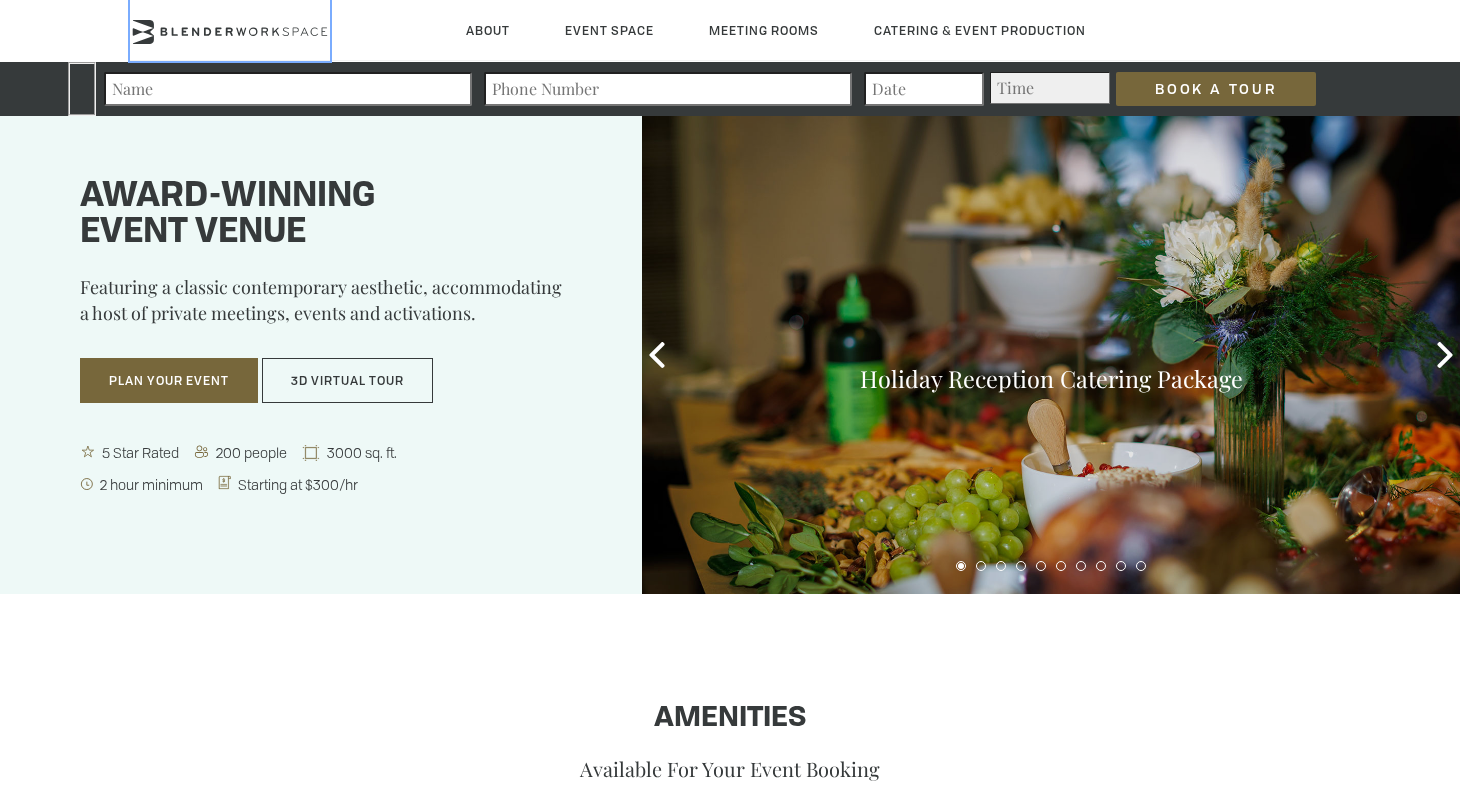 click 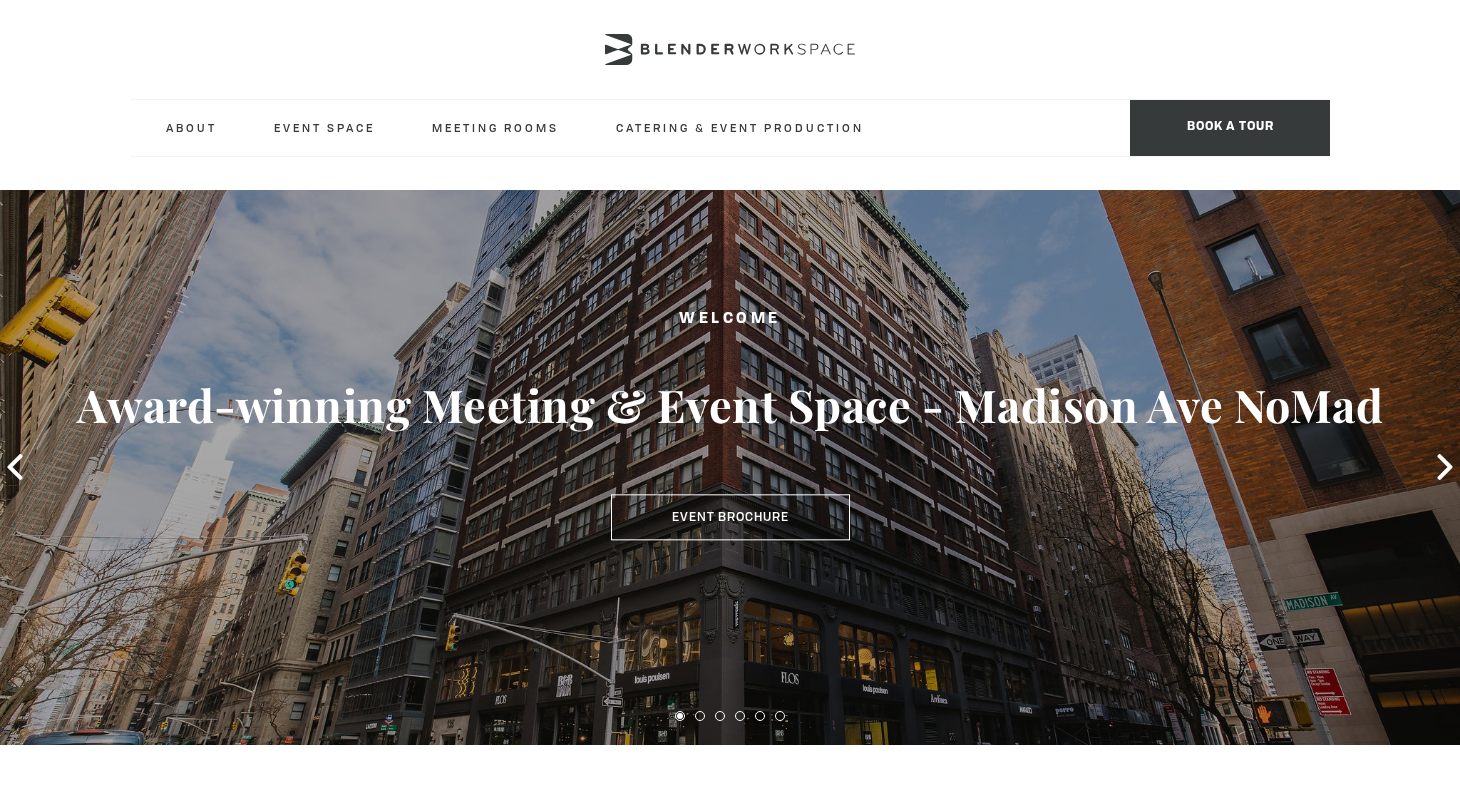 scroll, scrollTop: 0, scrollLeft: 0, axis: both 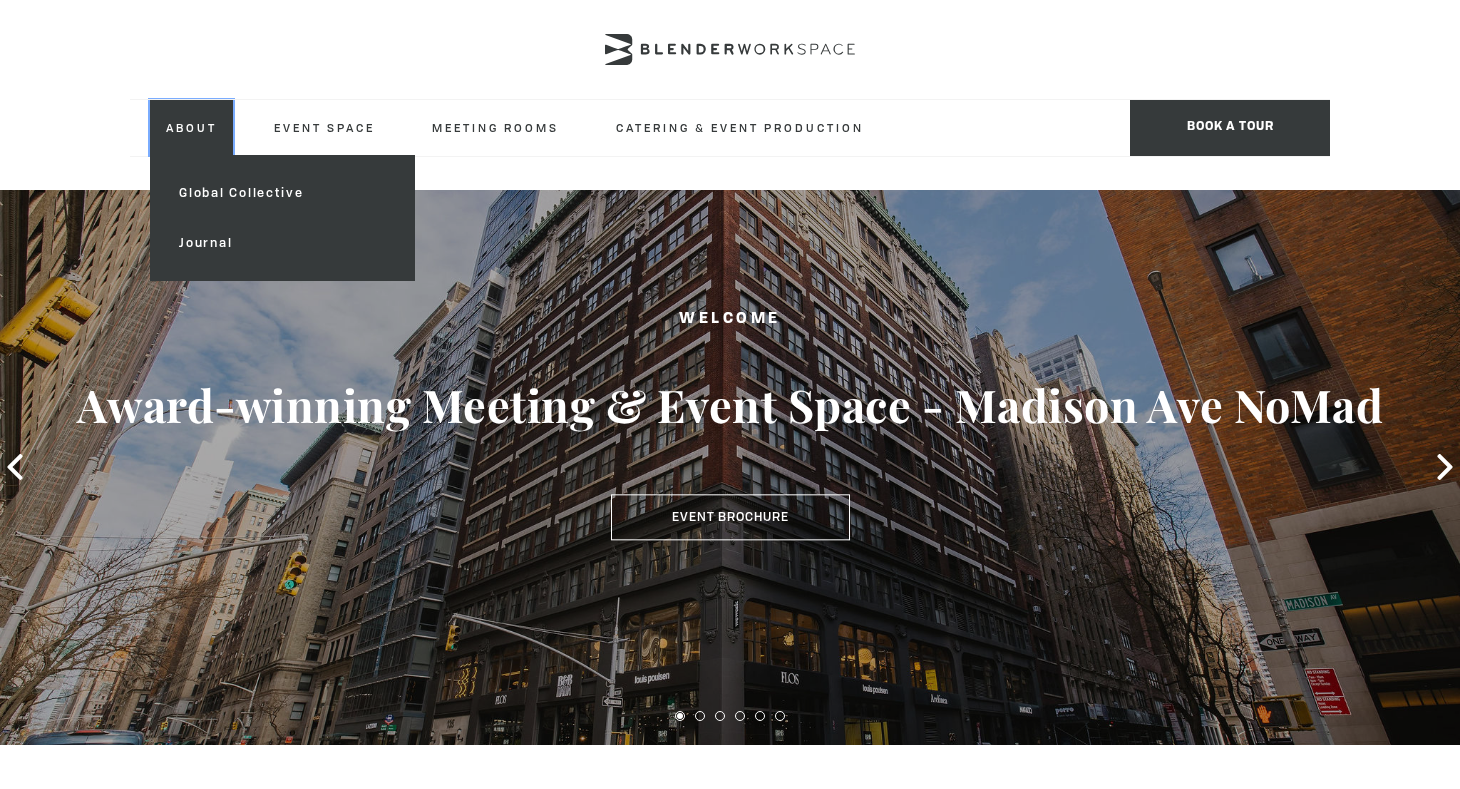 click on "About" at bounding box center (191, 127) 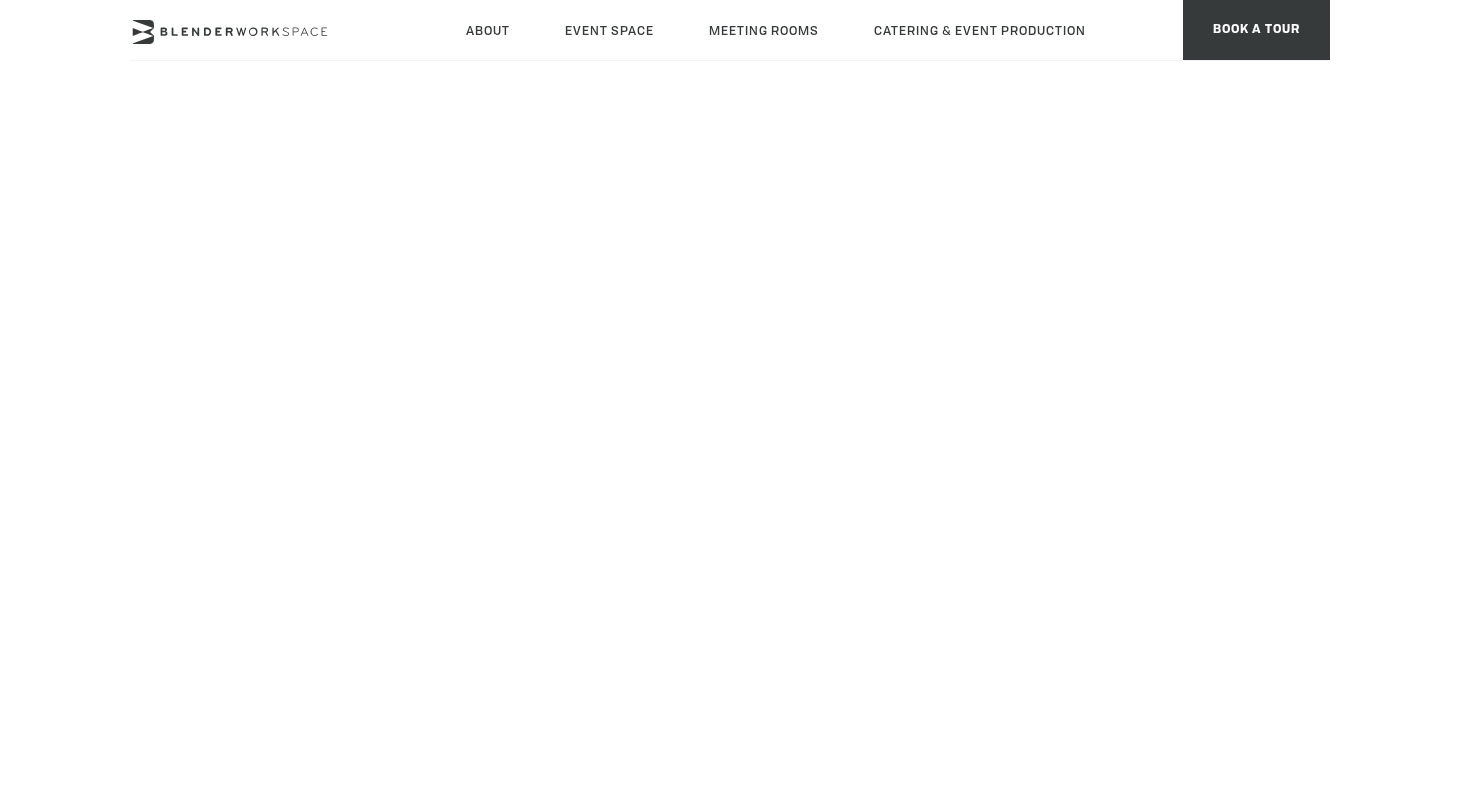 scroll, scrollTop: 0, scrollLeft: 0, axis: both 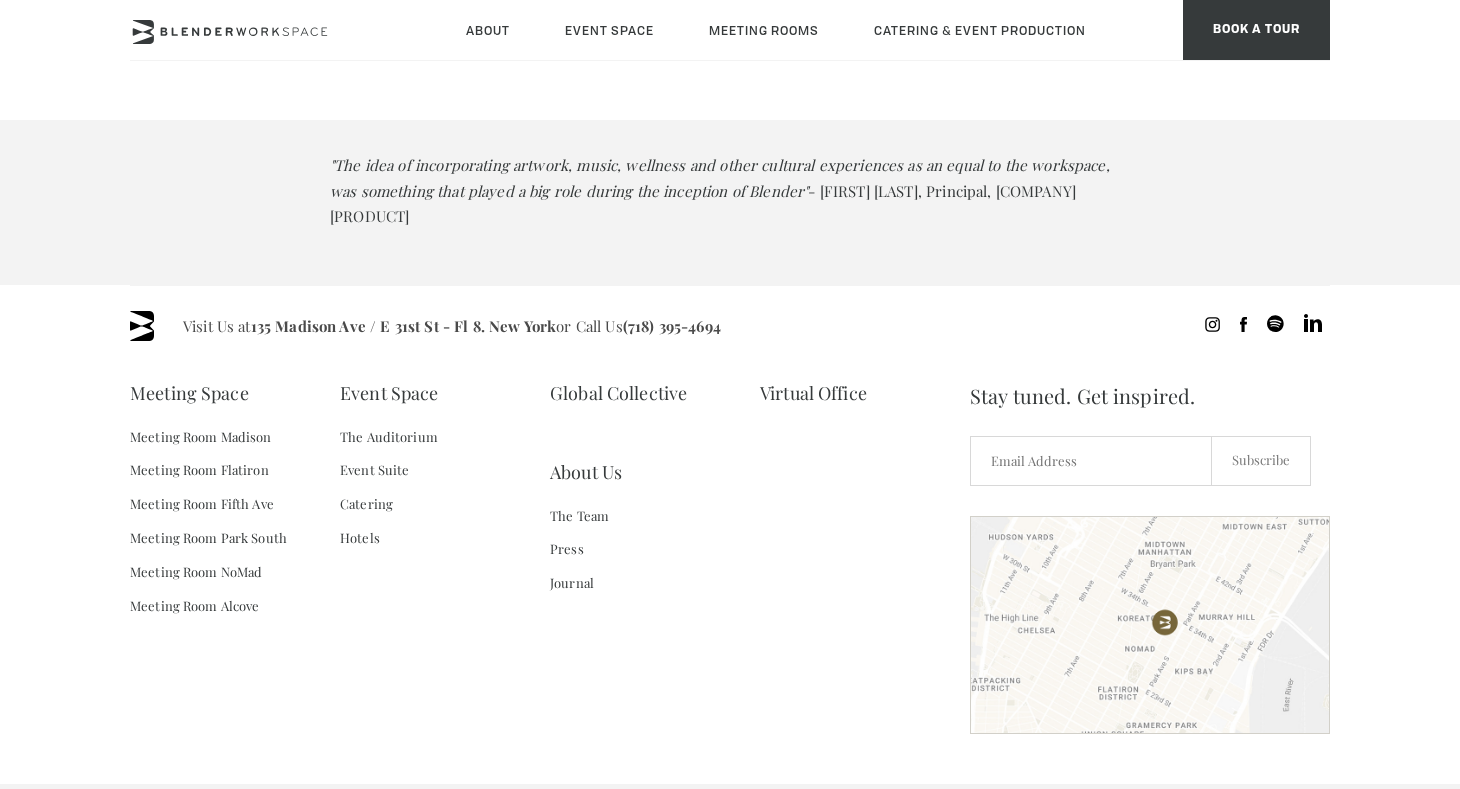 click on "About
Global Collective
Journal
Event Space
The Auditorium
Event Suite
Meeting Rooms
Meeting Room Madison
Meeting Room Flatiron
Meeting Room Fifth Ave
Meeting Room Park South
Meeting Room NoMad
Meeting Room Alcove
Virtual Office
Catering & Event Production
Hotels
Floral & Styling
Book a Tour
FOLLOW US
Tour
BOOK A TOUR" at bounding box center [730, 60] 